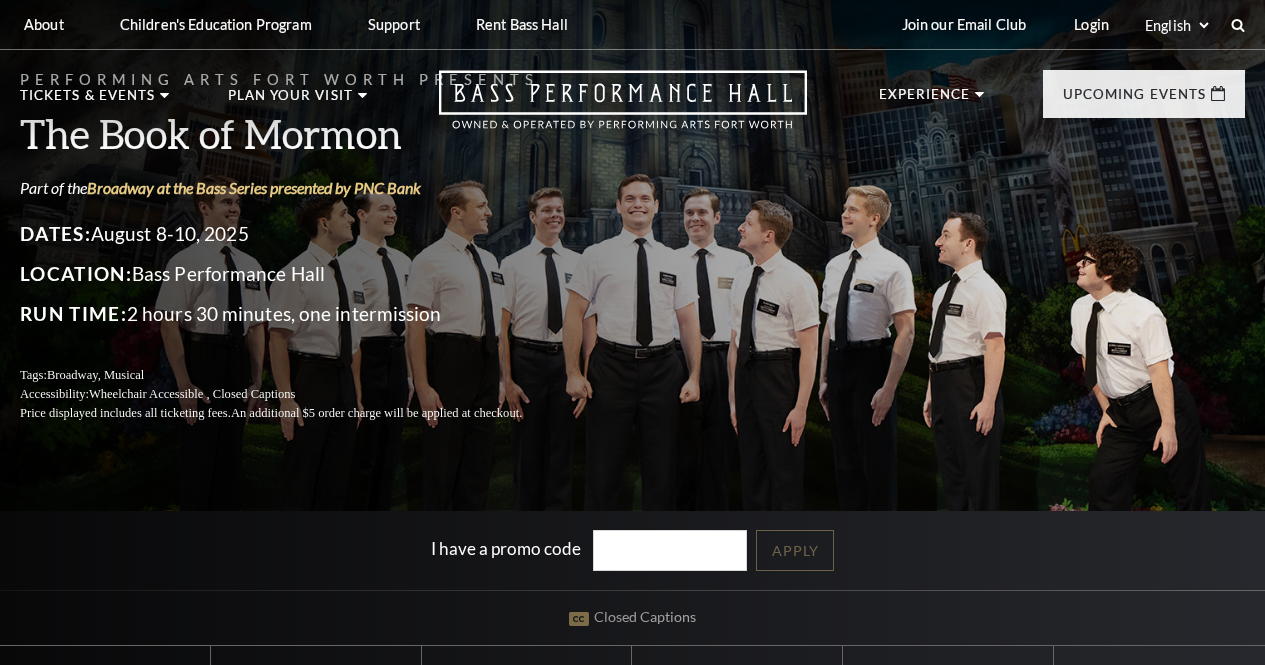 scroll, scrollTop: 0, scrollLeft: 0, axis: both 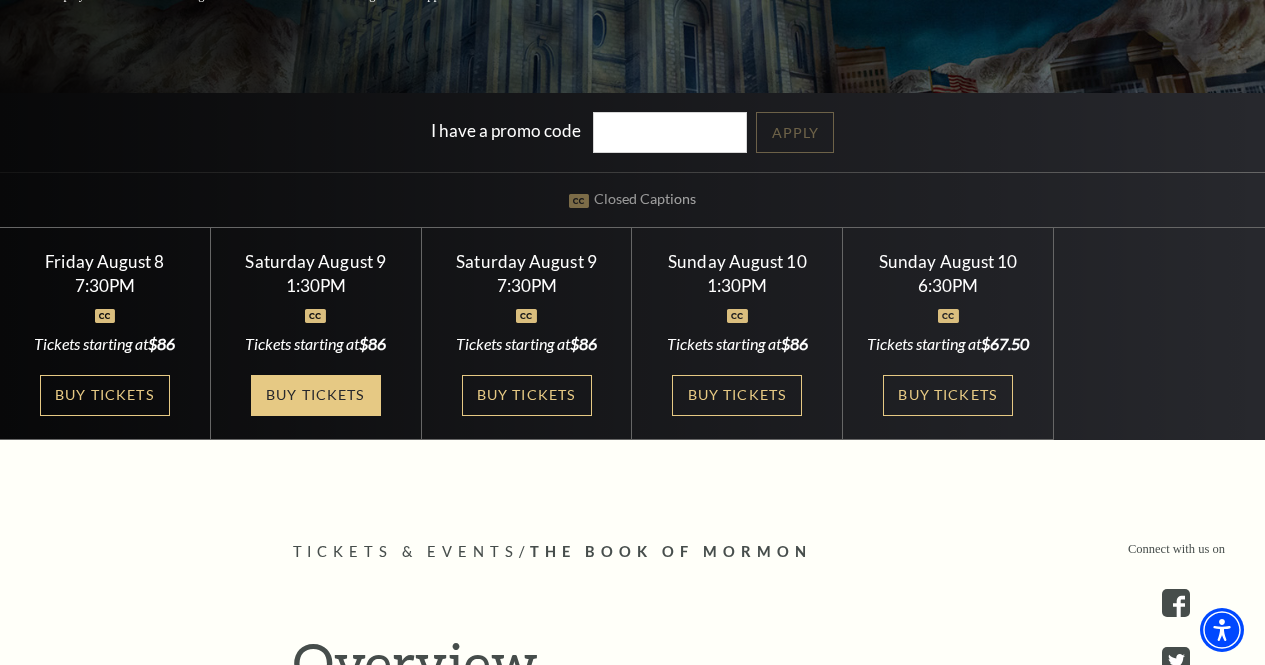 click on "Buy Tickets" at bounding box center (316, 395) 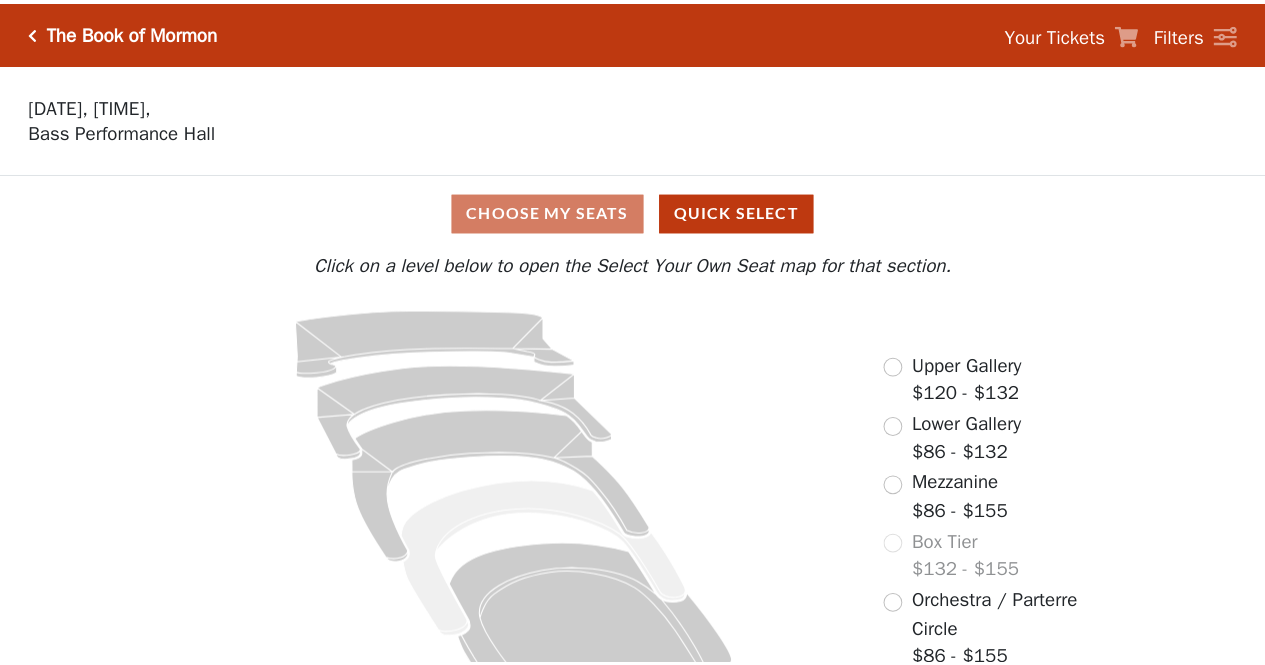 scroll, scrollTop: 0, scrollLeft: 0, axis: both 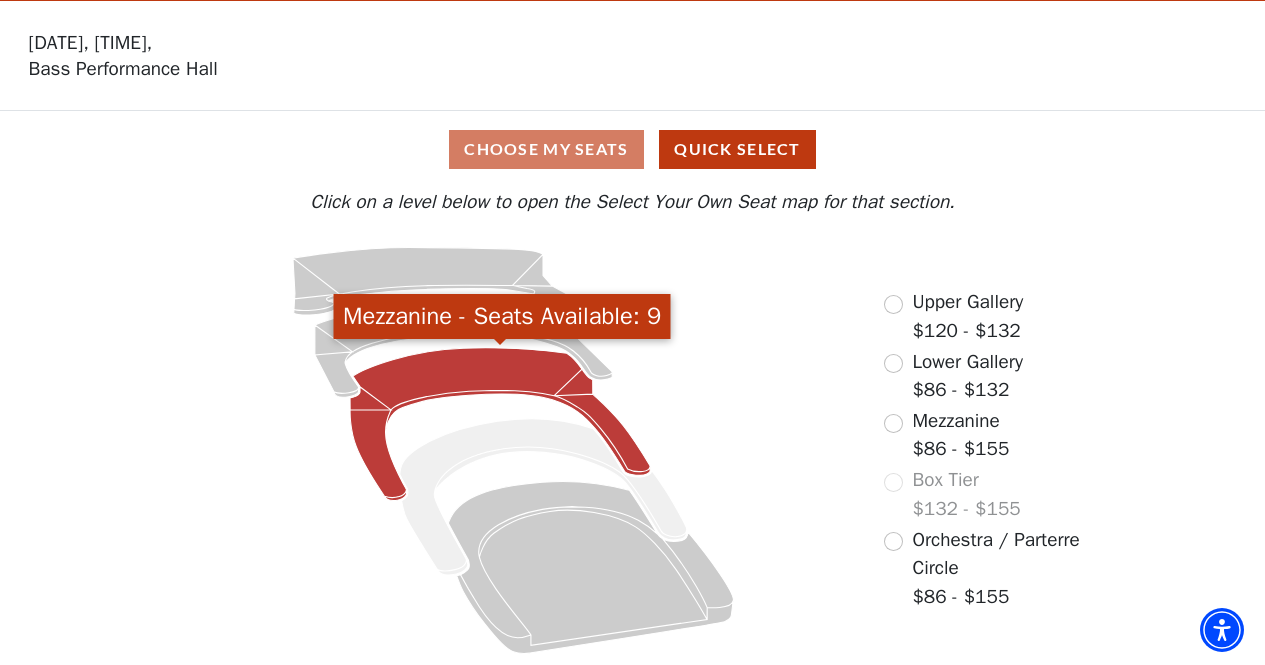 click 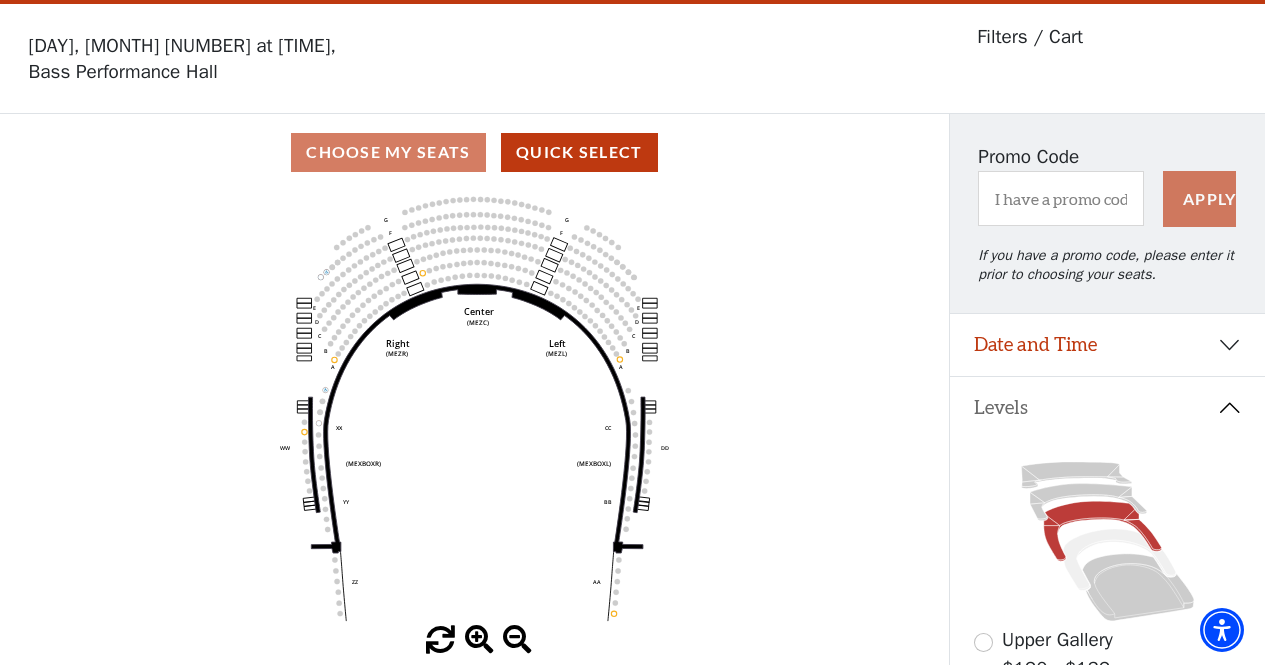 scroll, scrollTop: 92, scrollLeft: 0, axis: vertical 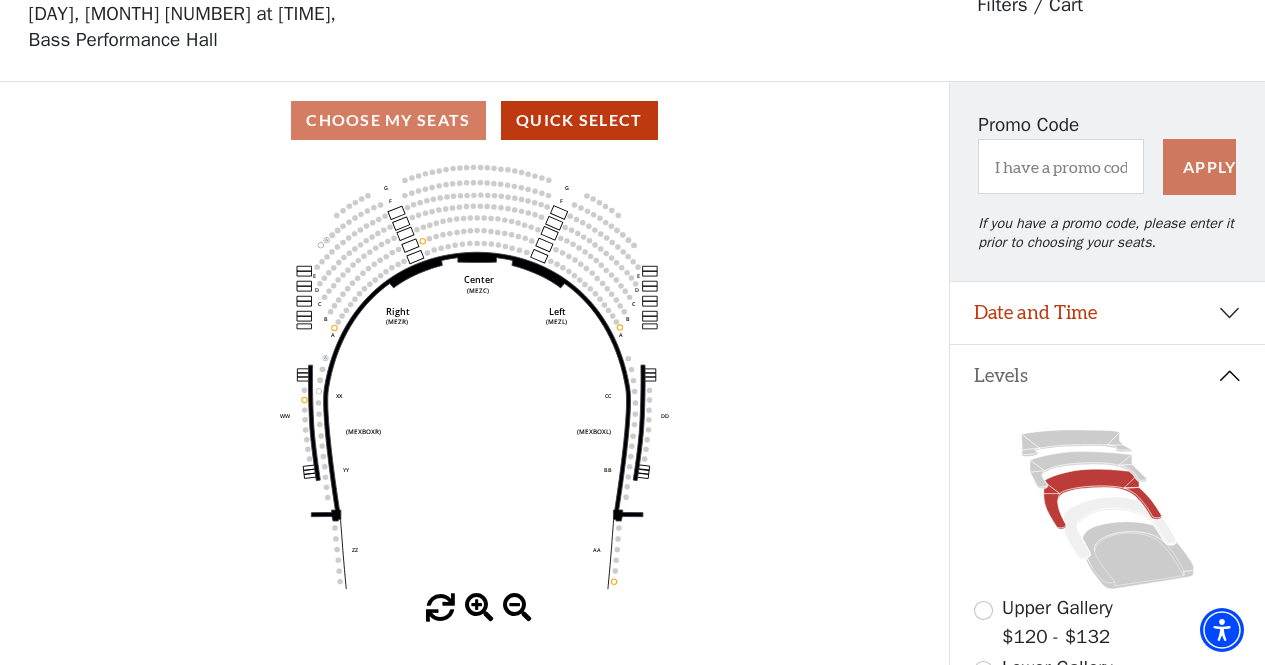 click at bounding box center [479, 608] 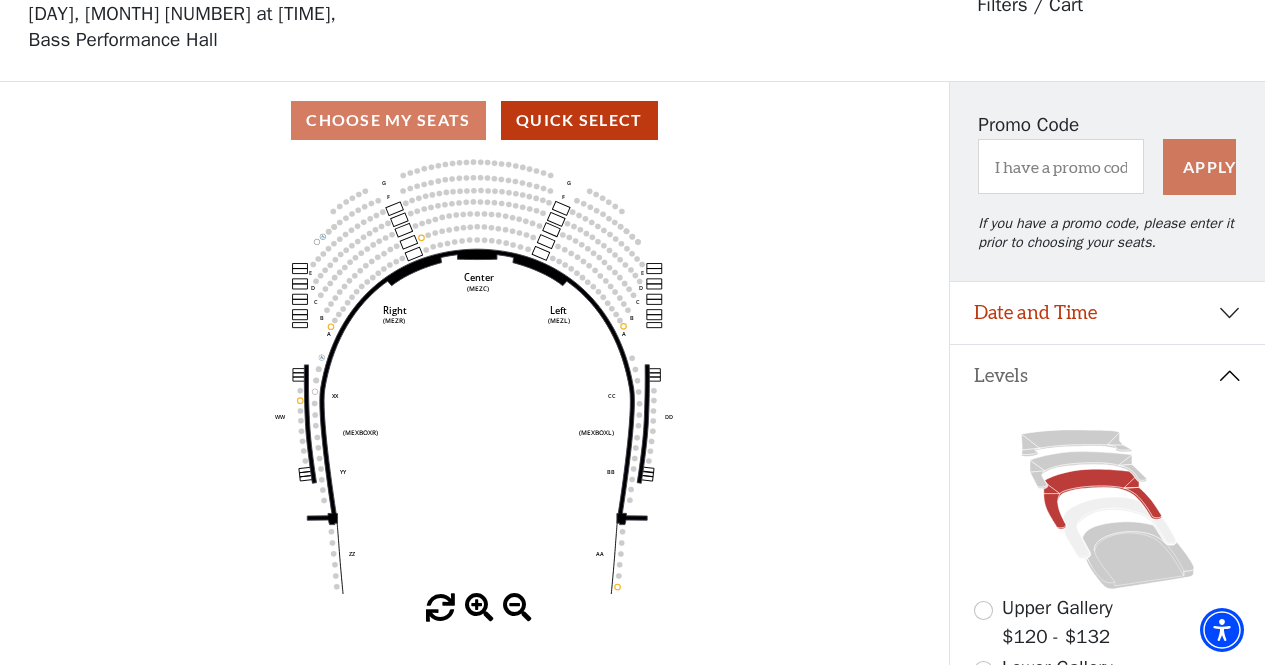 click at bounding box center [479, 608] 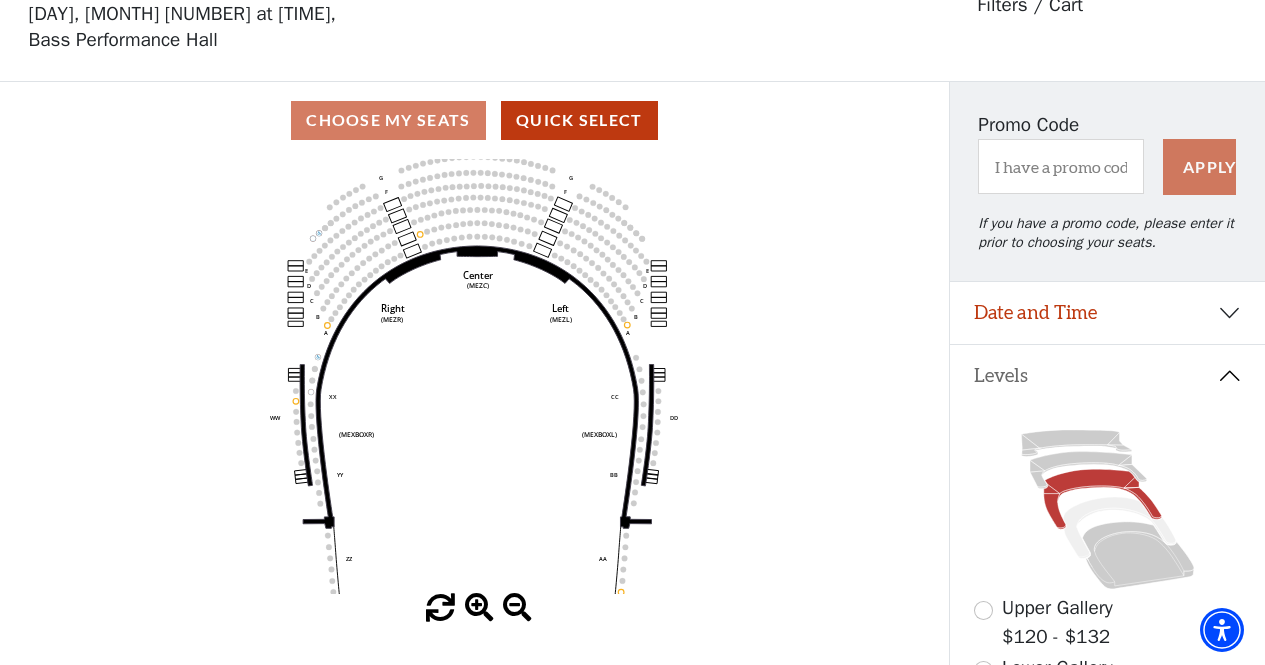 click at bounding box center (479, 608) 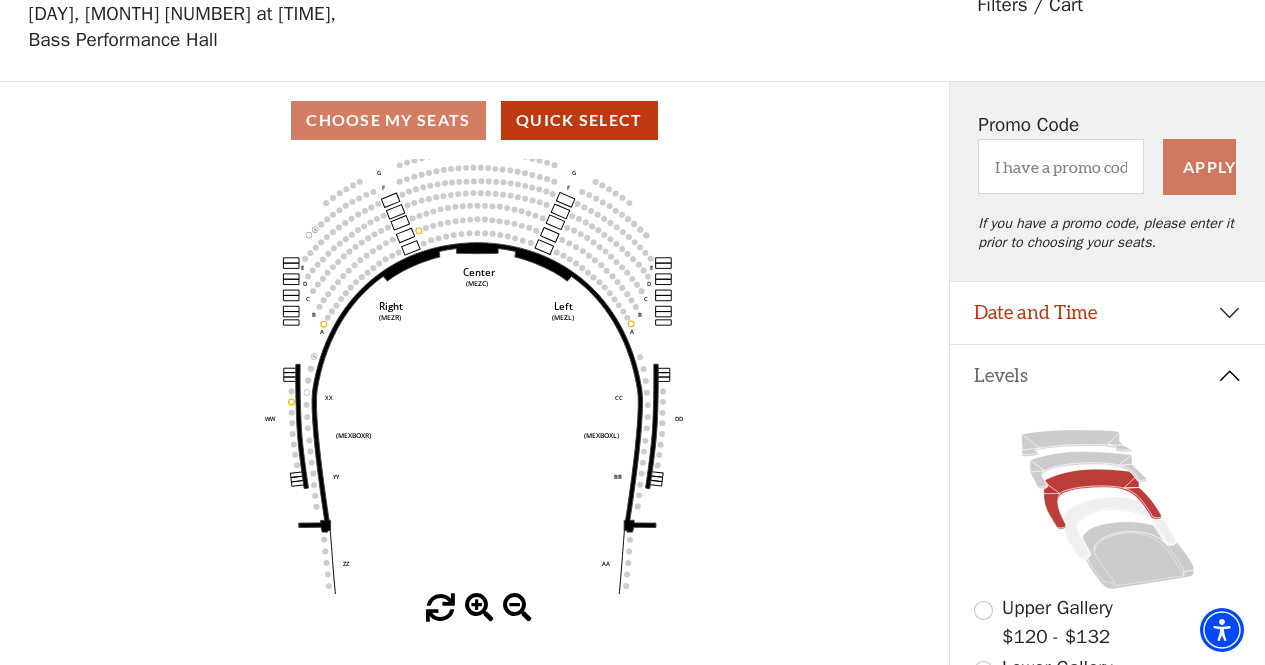 click at bounding box center [479, 608] 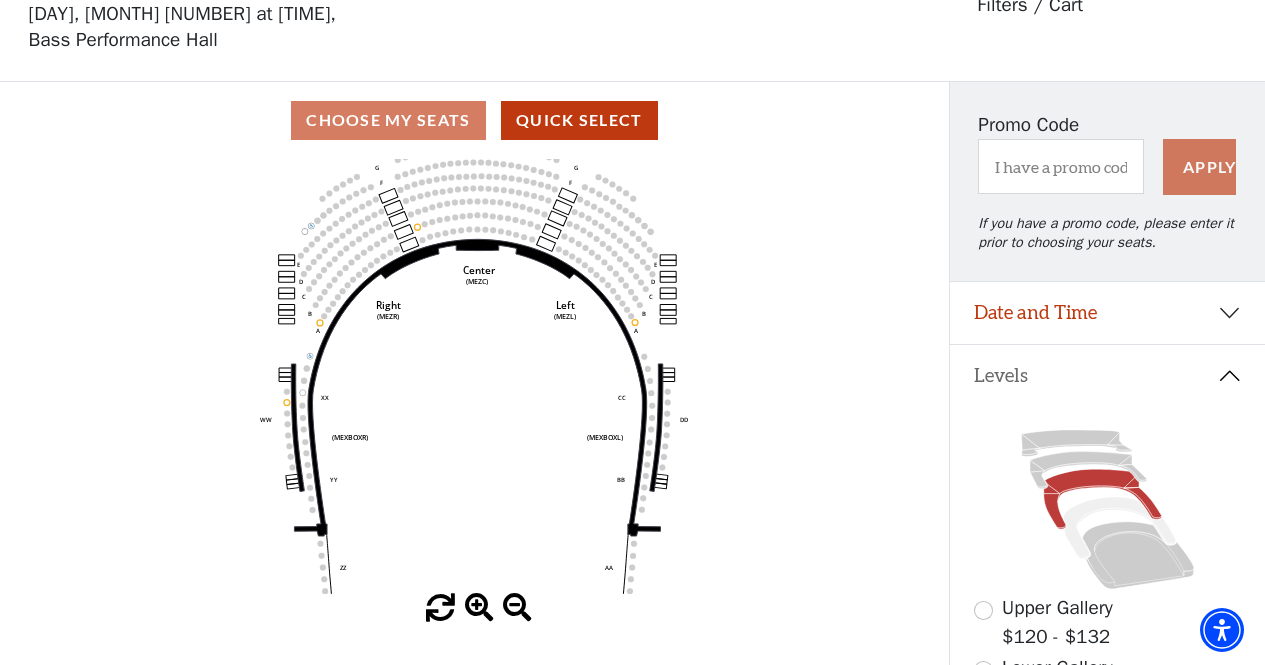 click at bounding box center [479, 608] 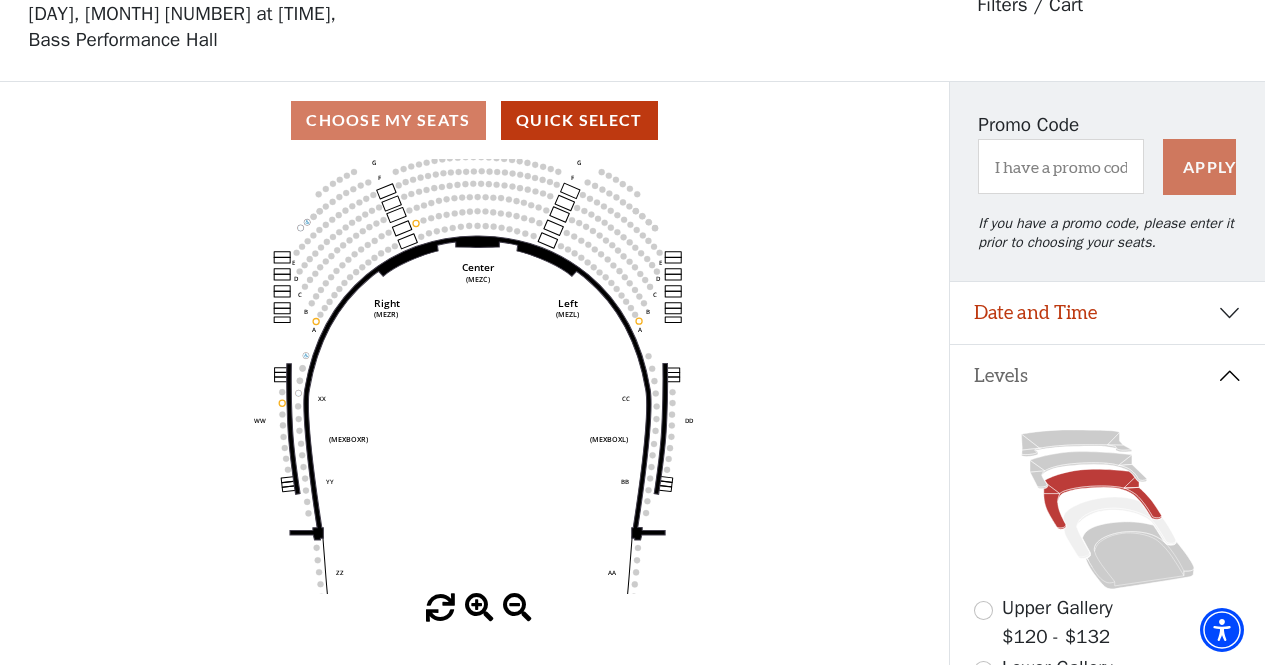 click at bounding box center [479, 608] 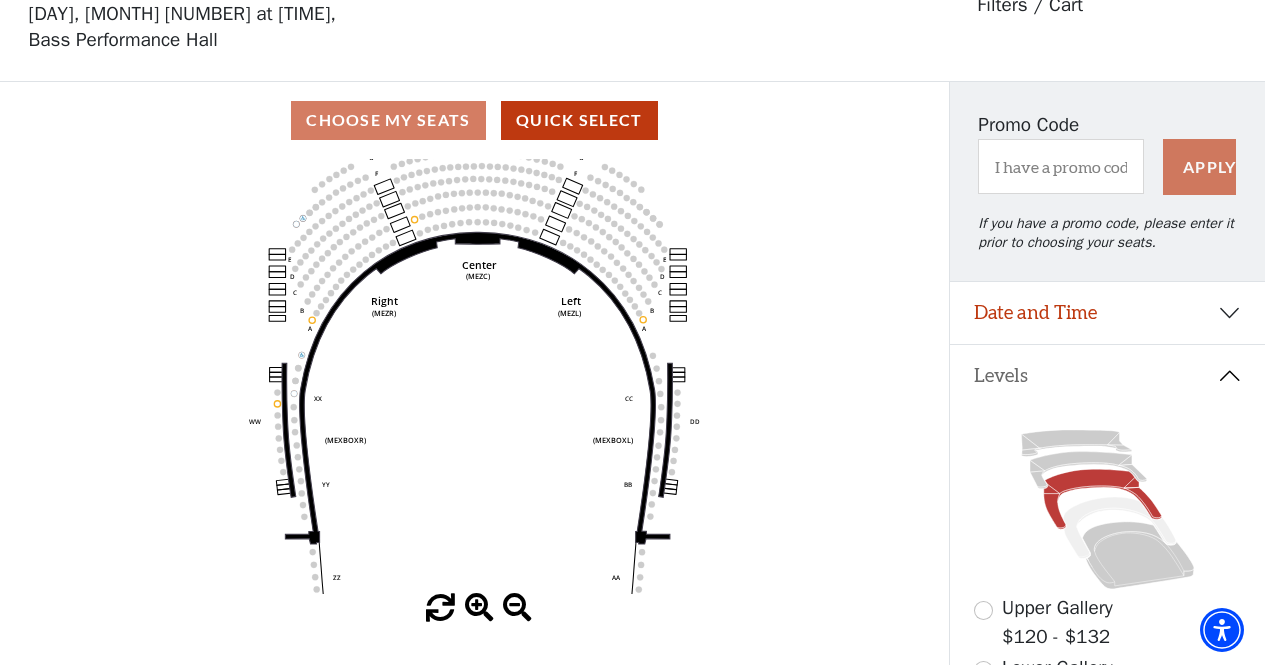 click at bounding box center (479, 608) 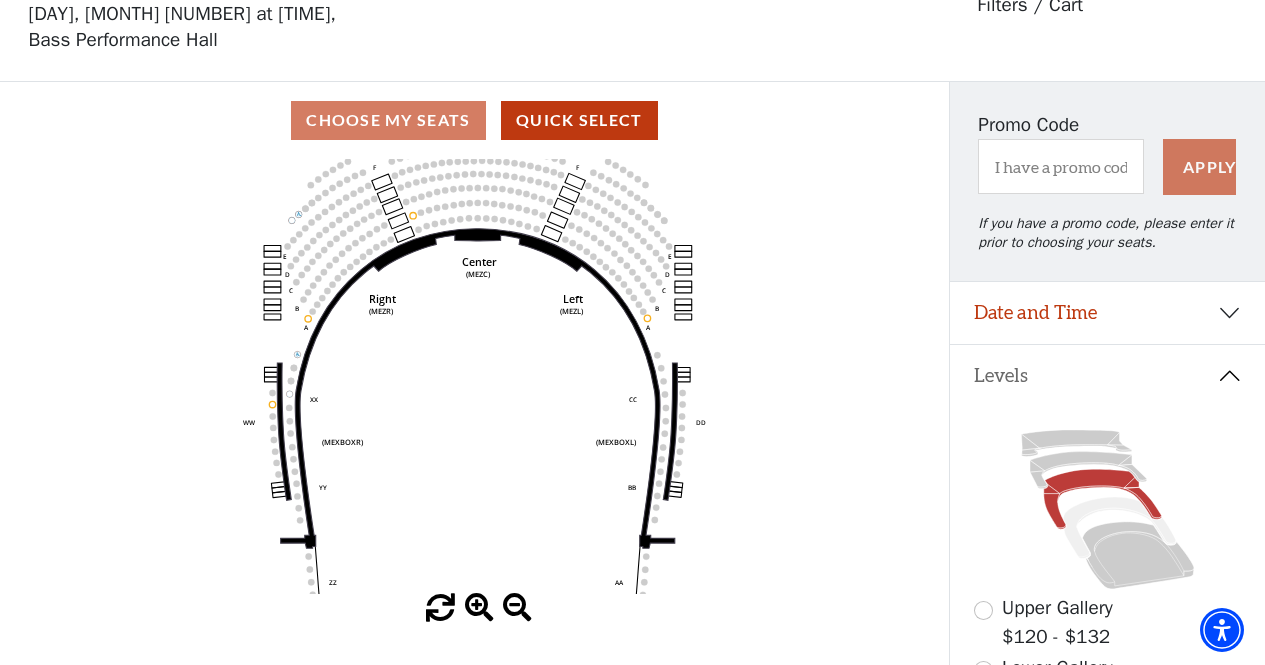 click at bounding box center [479, 608] 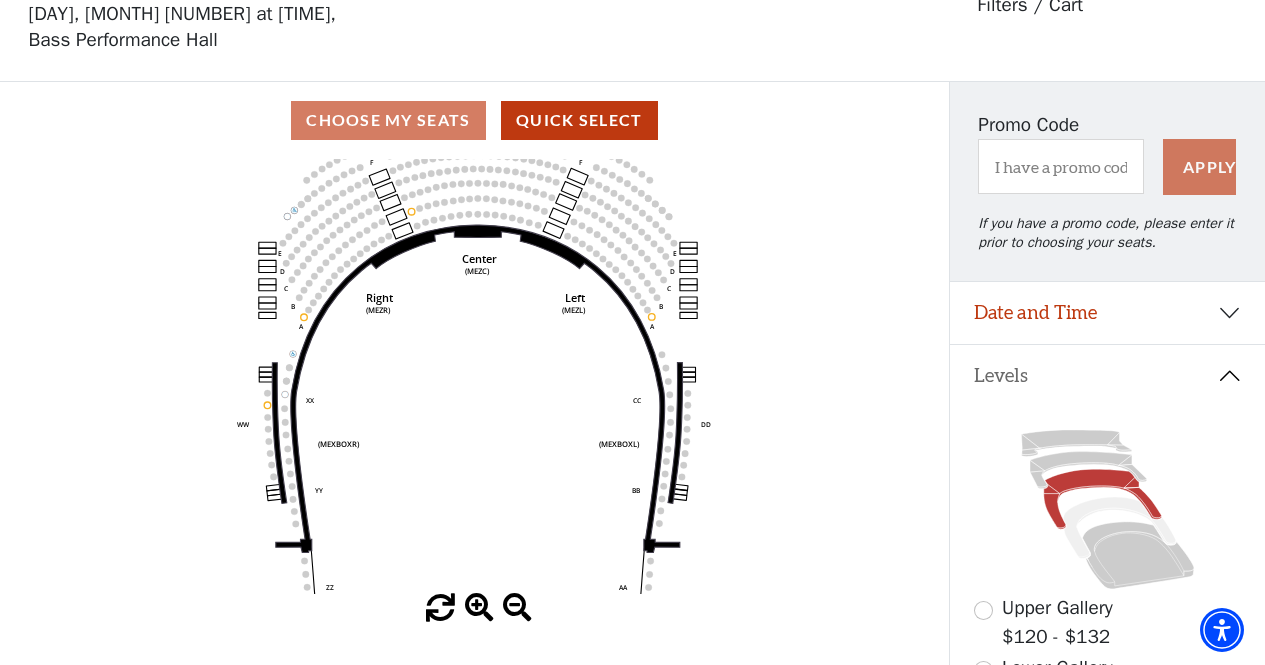 click at bounding box center [479, 608] 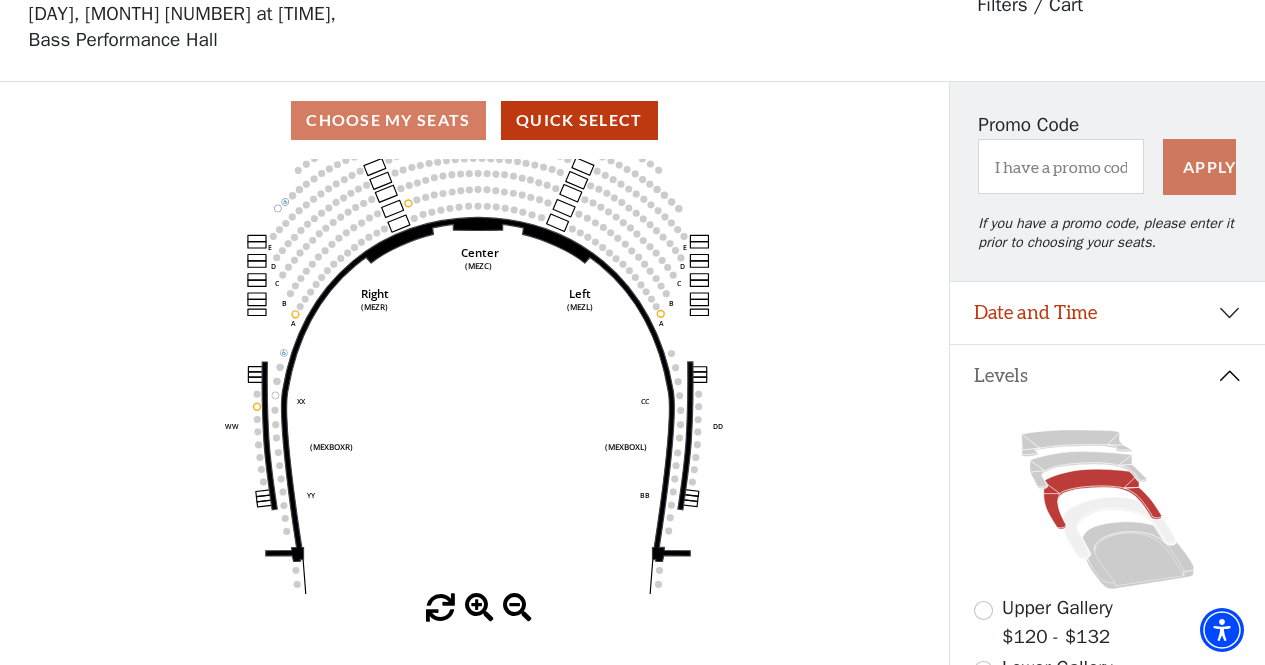 click at bounding box center [479, 608] 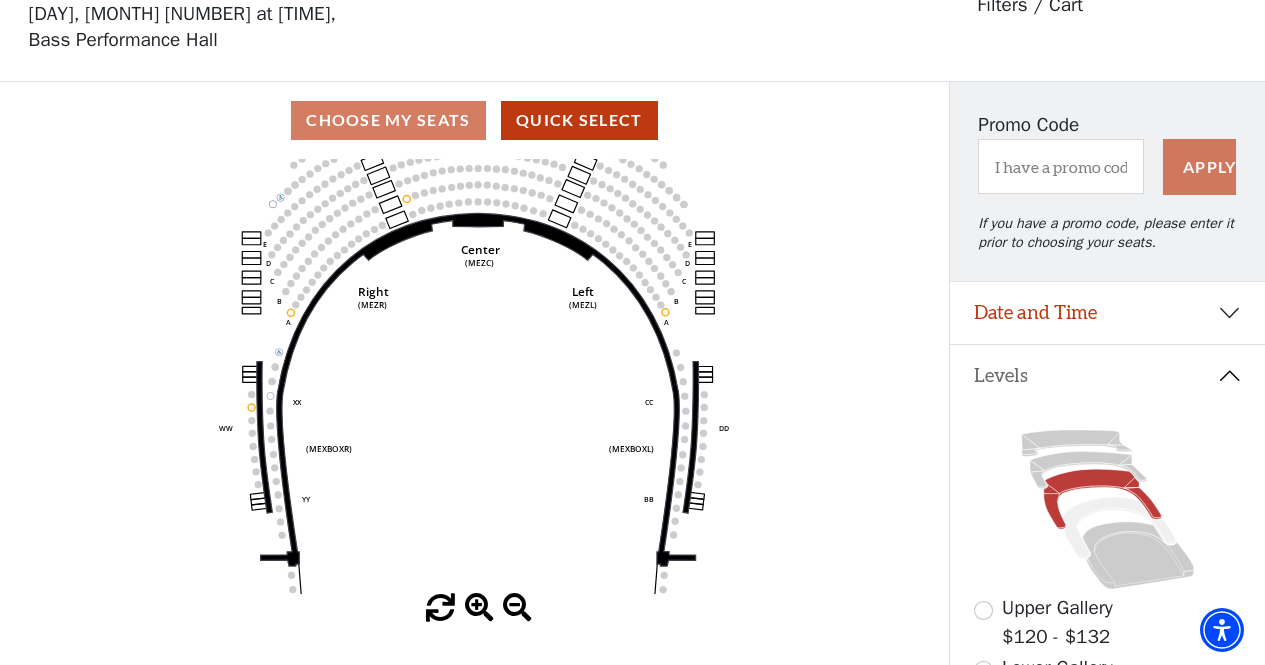 click at bounding box center (479, 608) 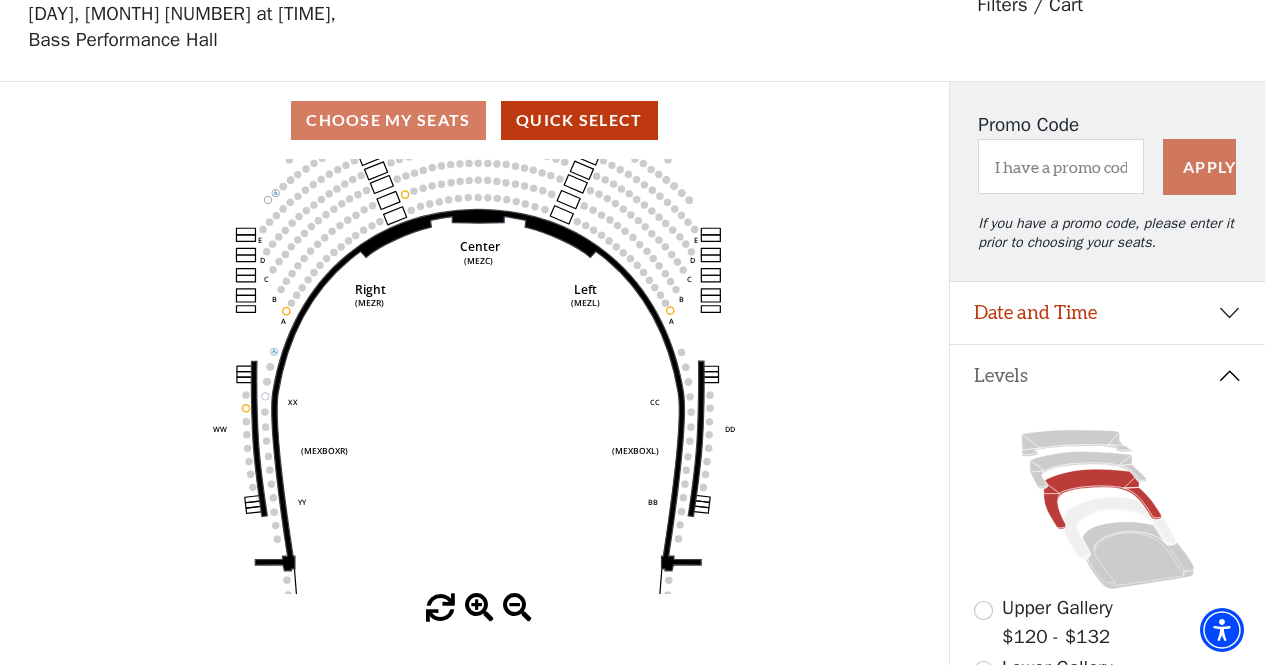 click at bounding box center [479, 608] 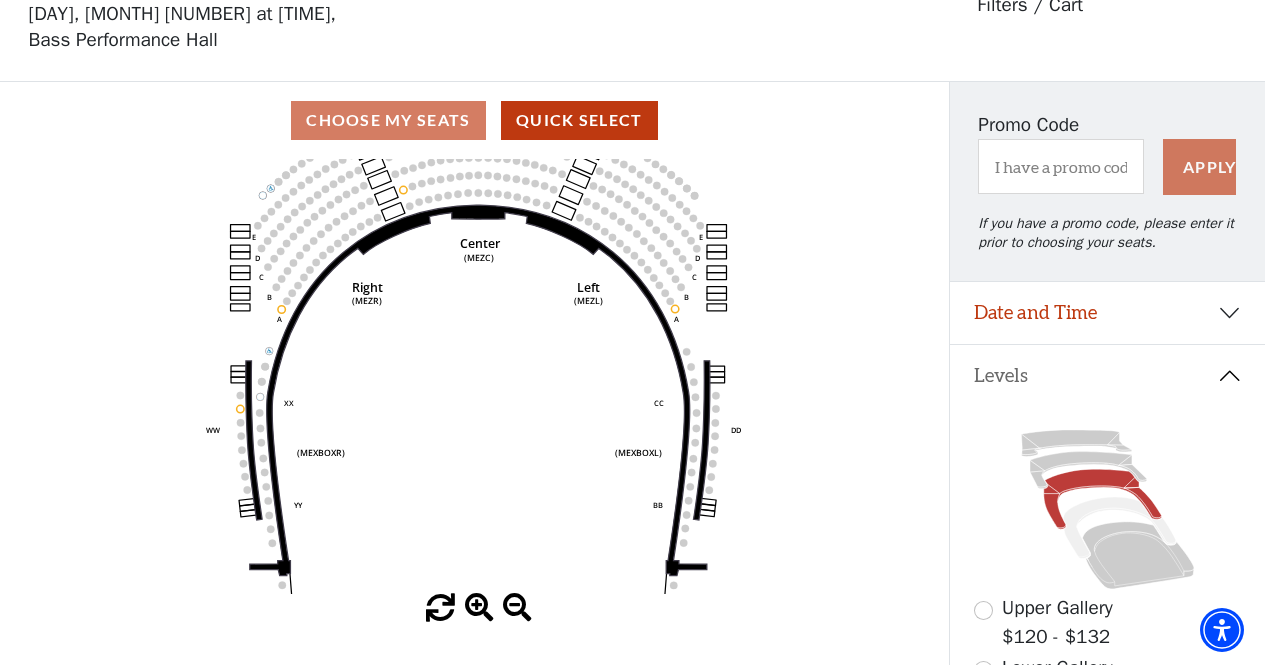 click at bounding box center (479, 608) 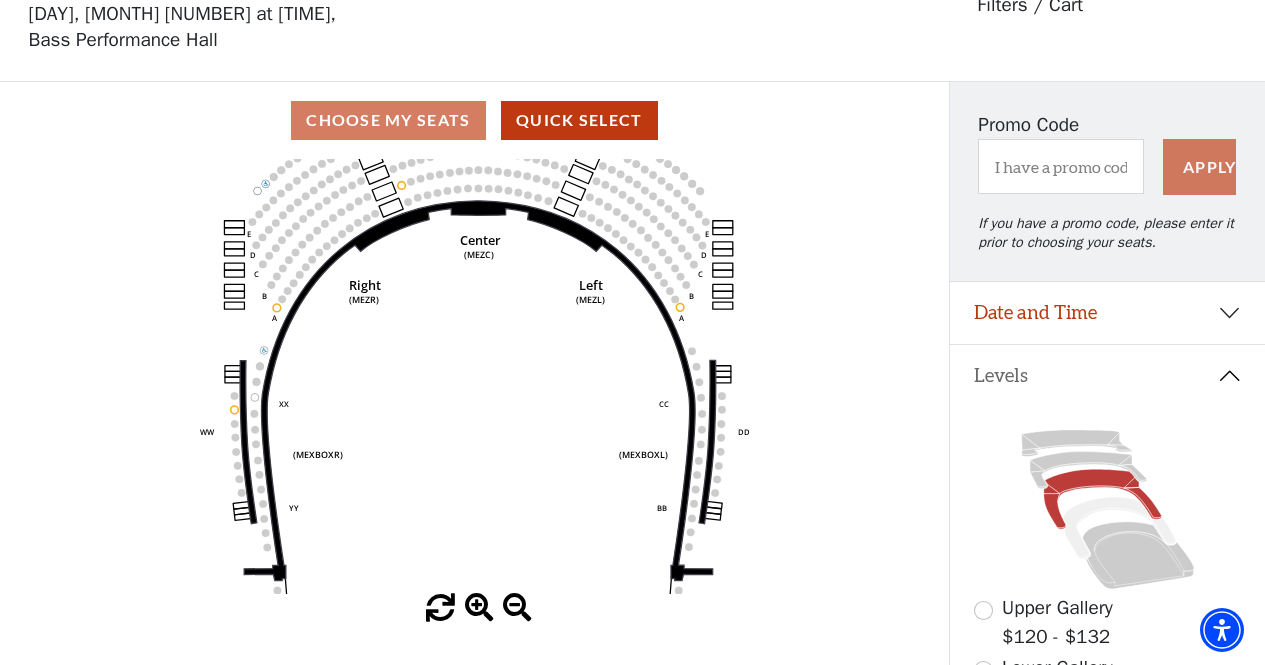 click at bounding box center (479, 608) 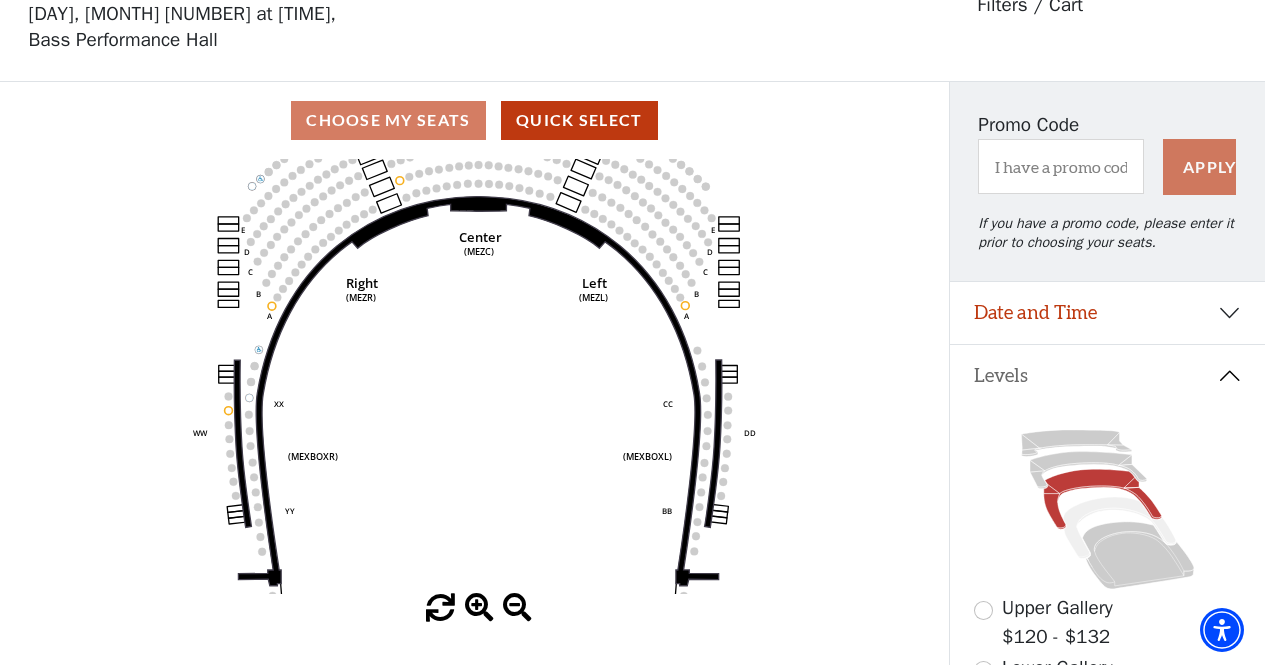 click at bounding box center (479, 608) 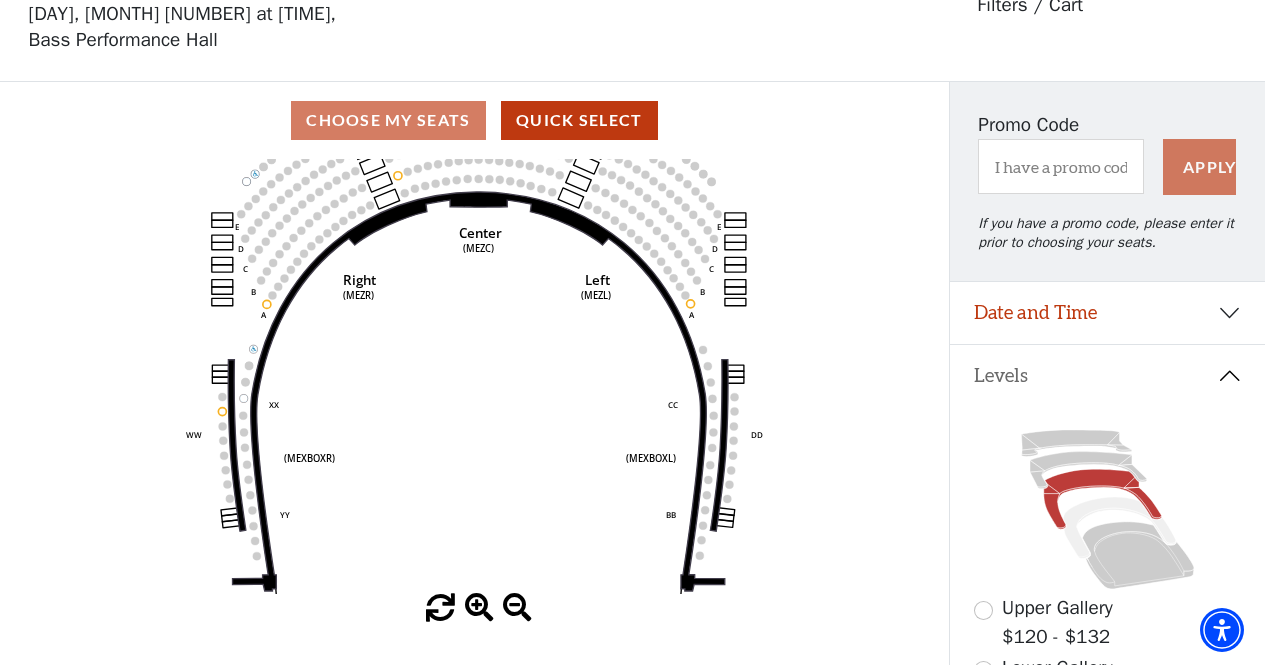 click at bounding box center (479, 608) 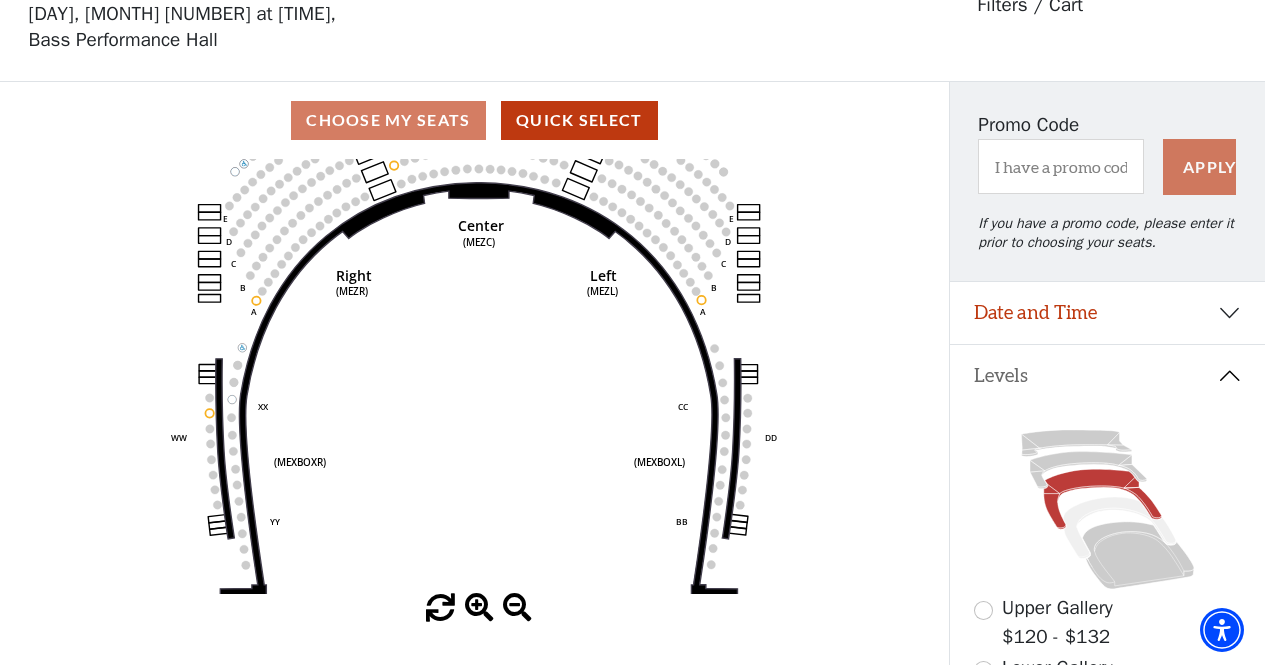 click at bounding box center (479, 608) 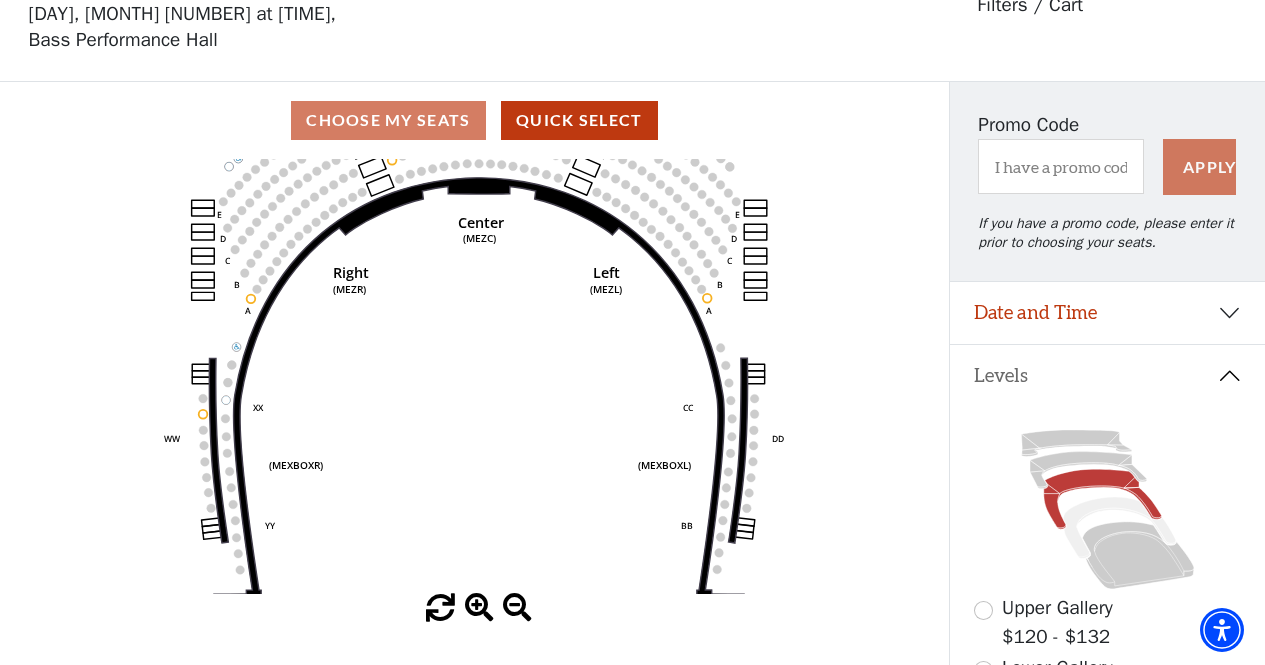click at bounding box center (479, 608) 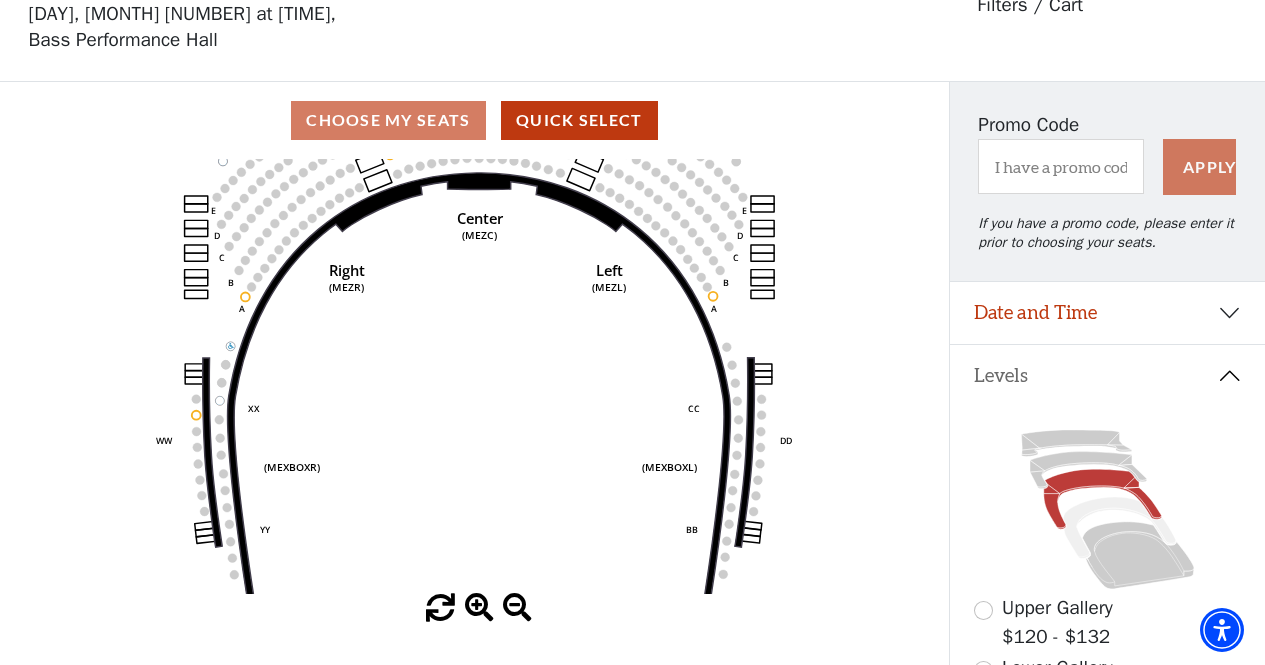 click at bounding box center [479, 608] 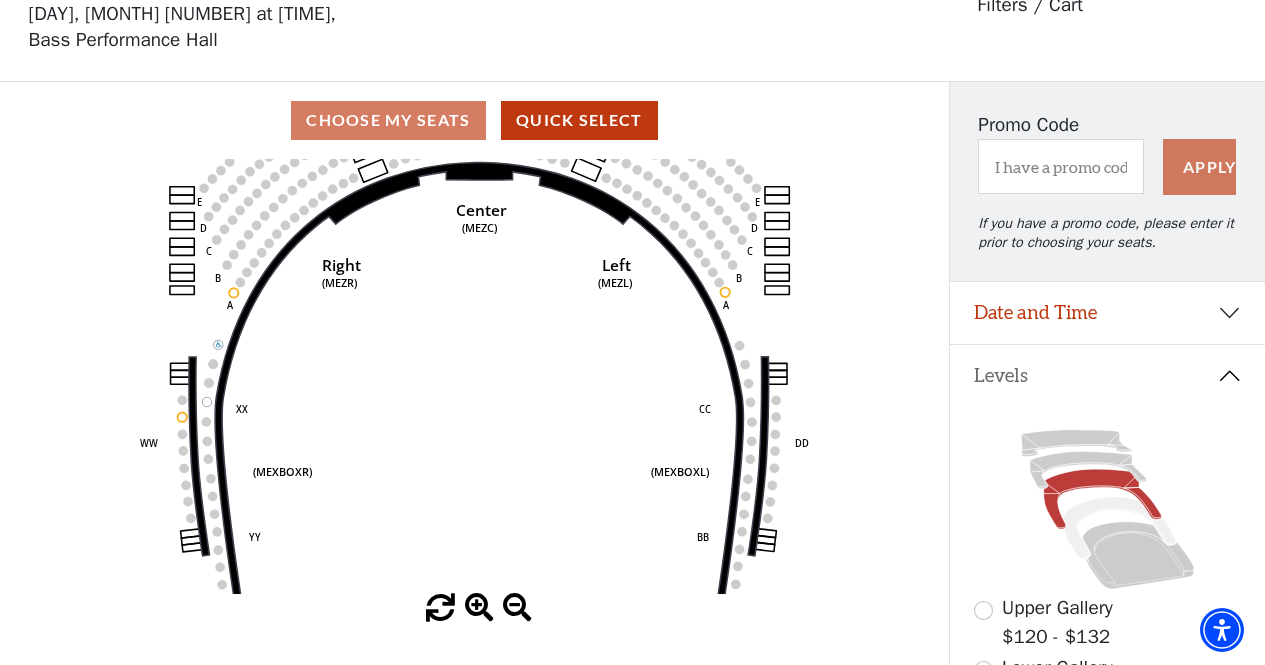 click at bounding box center [517, 608] 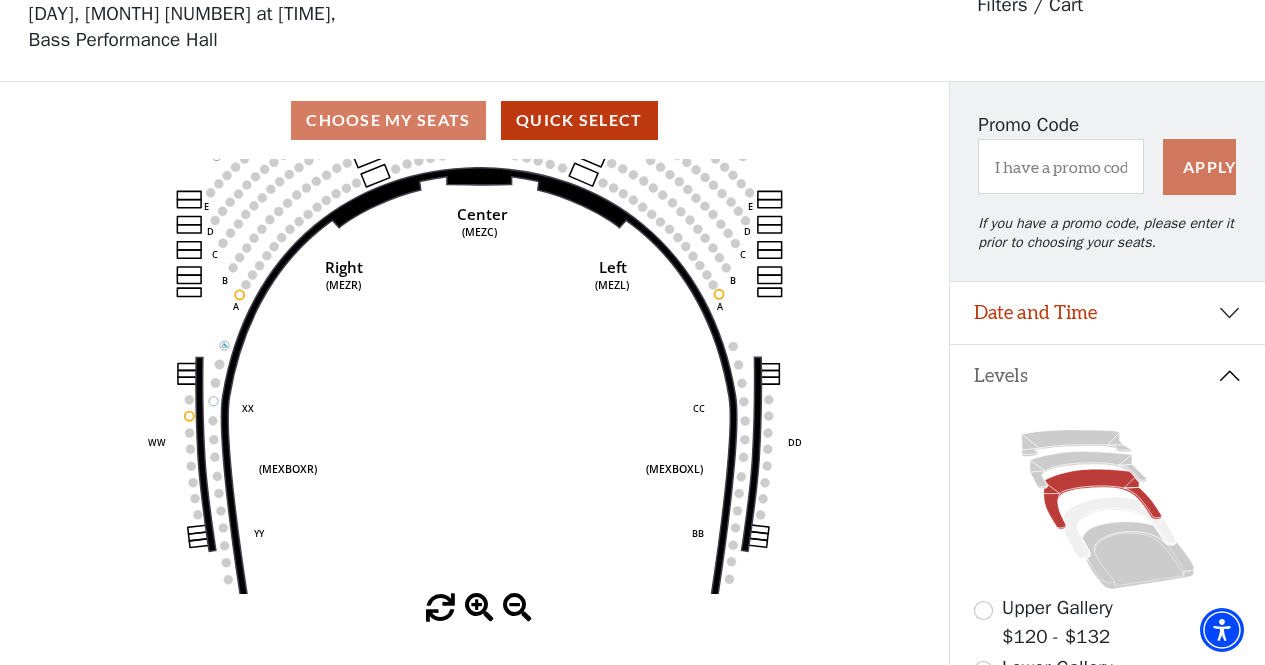 click at bounding box center (517, 608) 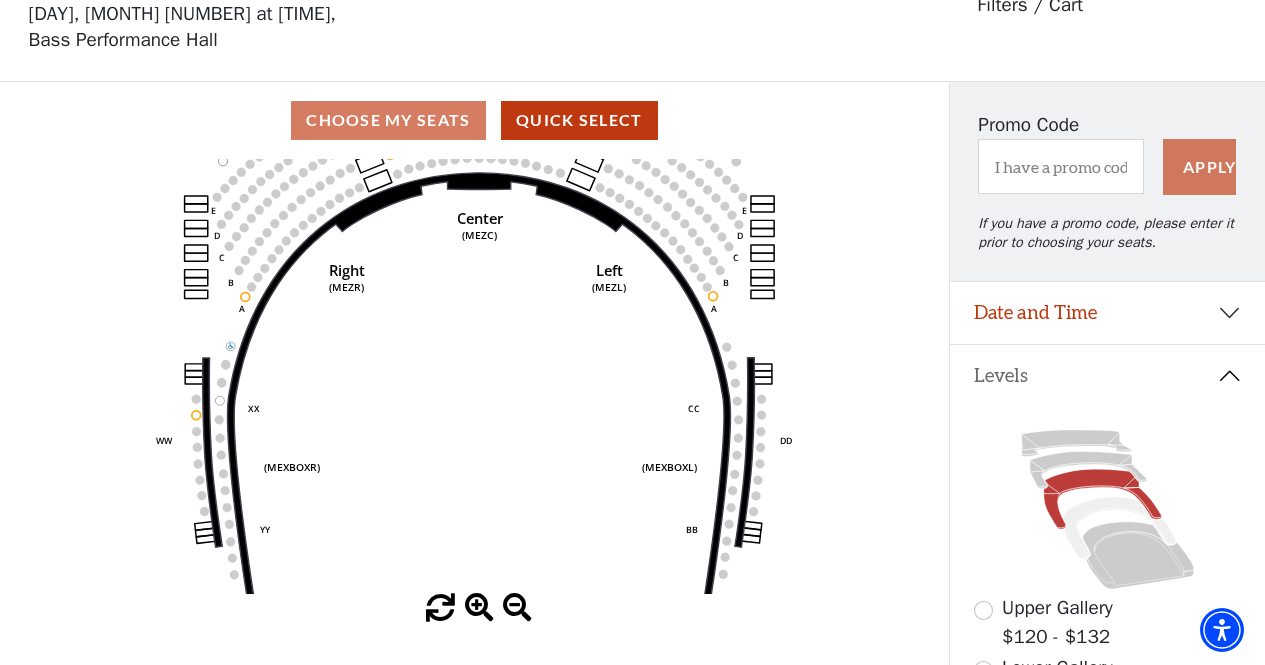click at bounding box center (517, 608) 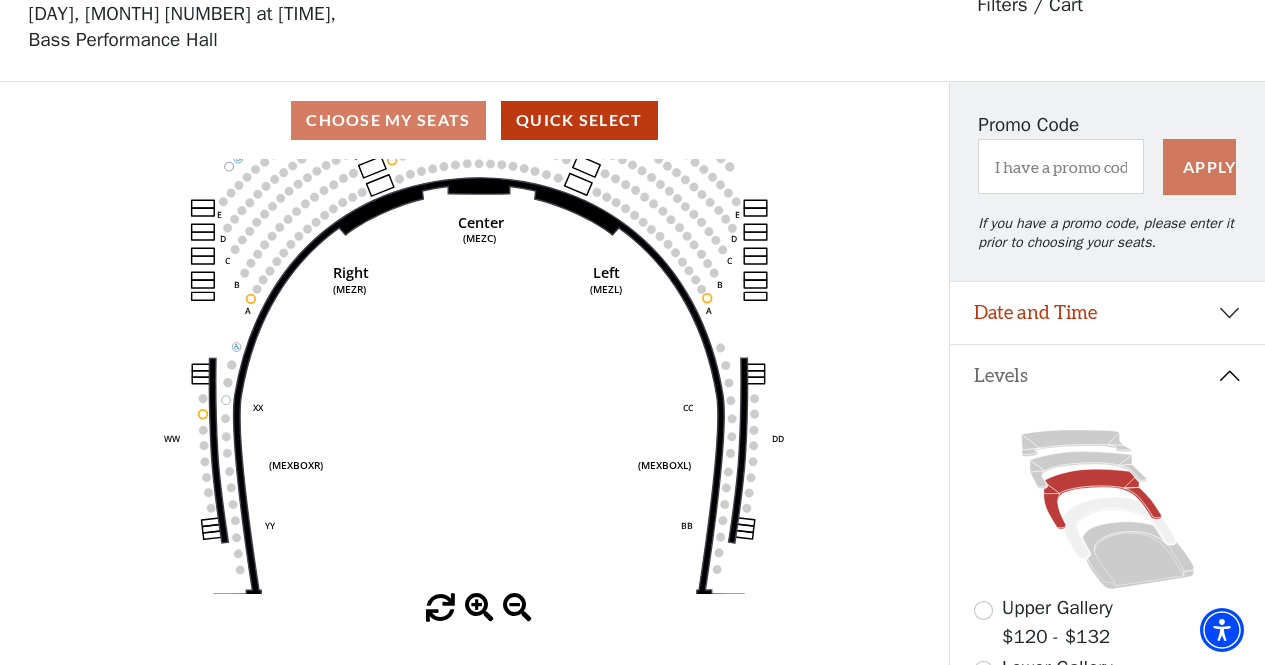 click at bounding box center (517, 608) 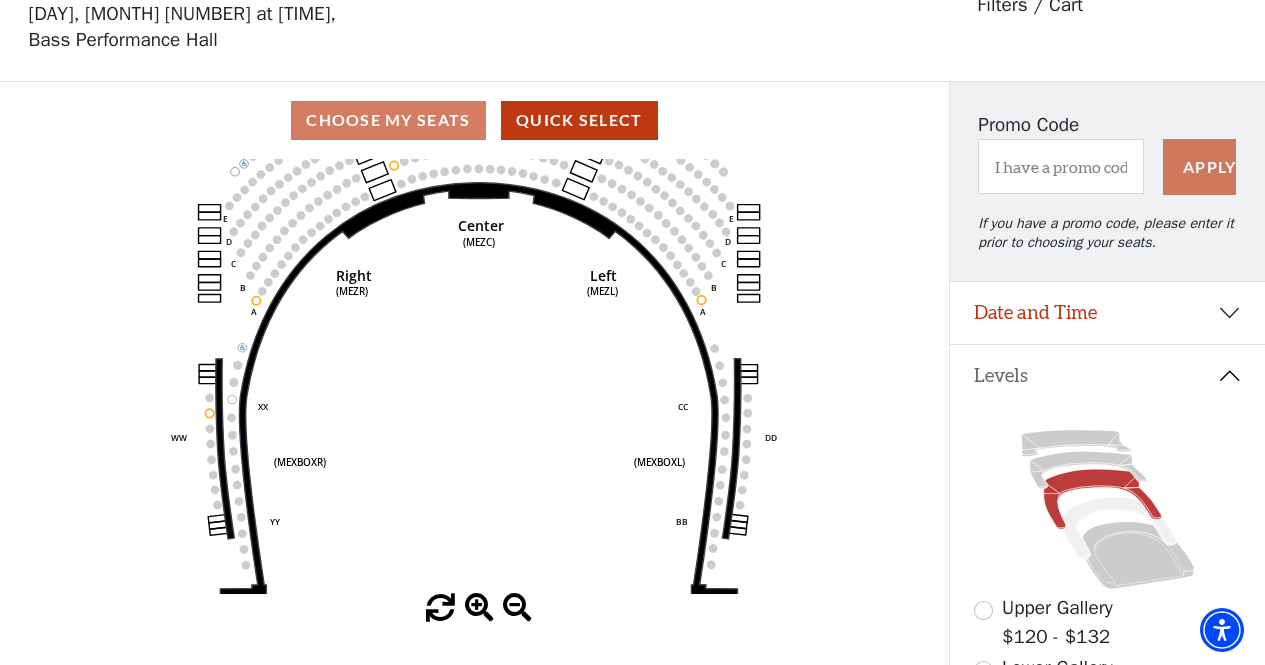 click on "Levels" at bounding box center [1107, 376] 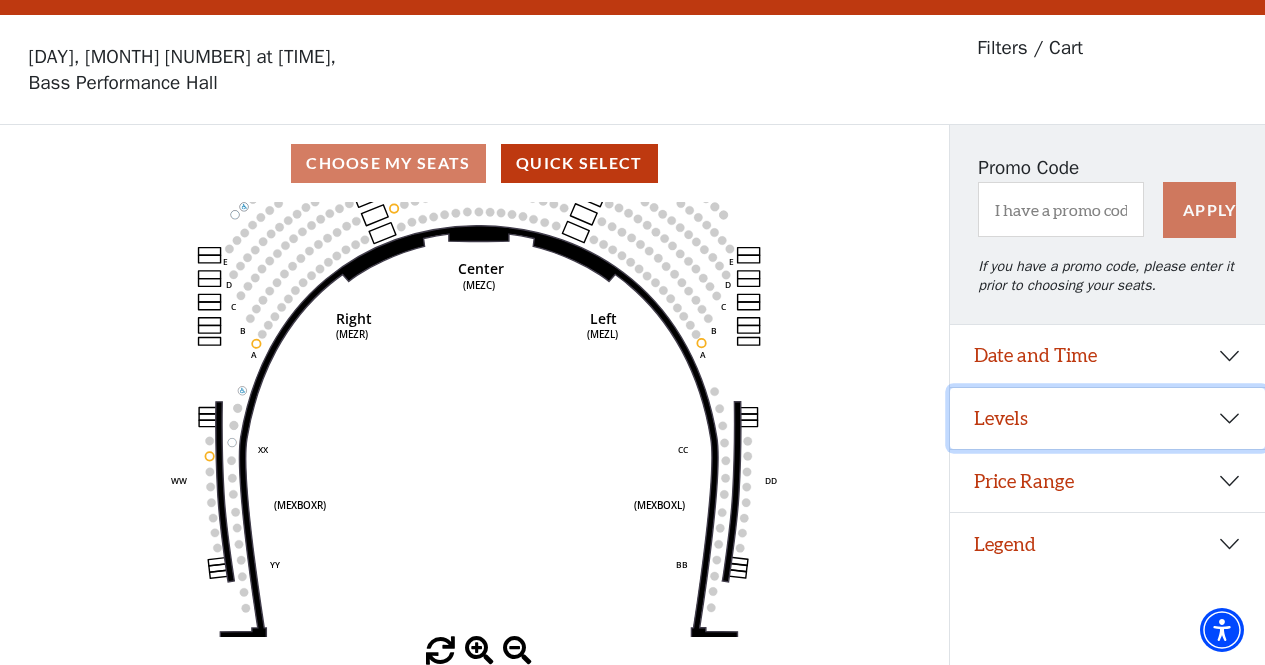 scroll, scrollTop: 48, scrollLeft: 0, axis: vertical 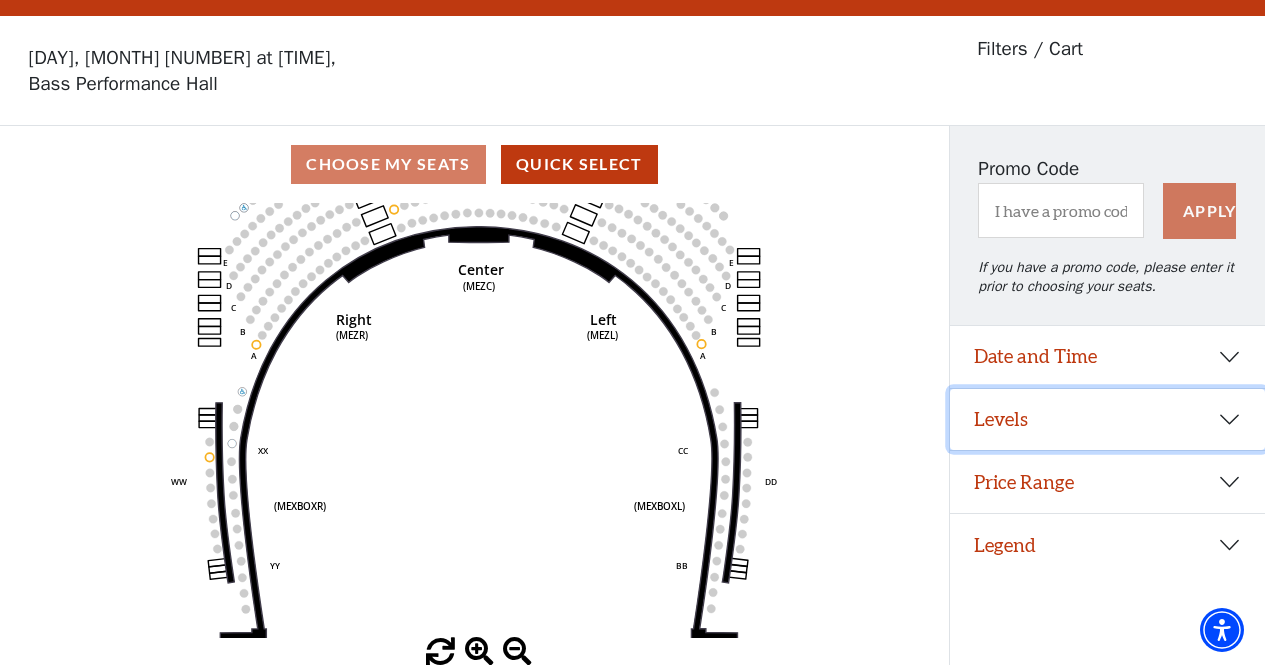 click on "Levels" at bounding box center (1107, 420) 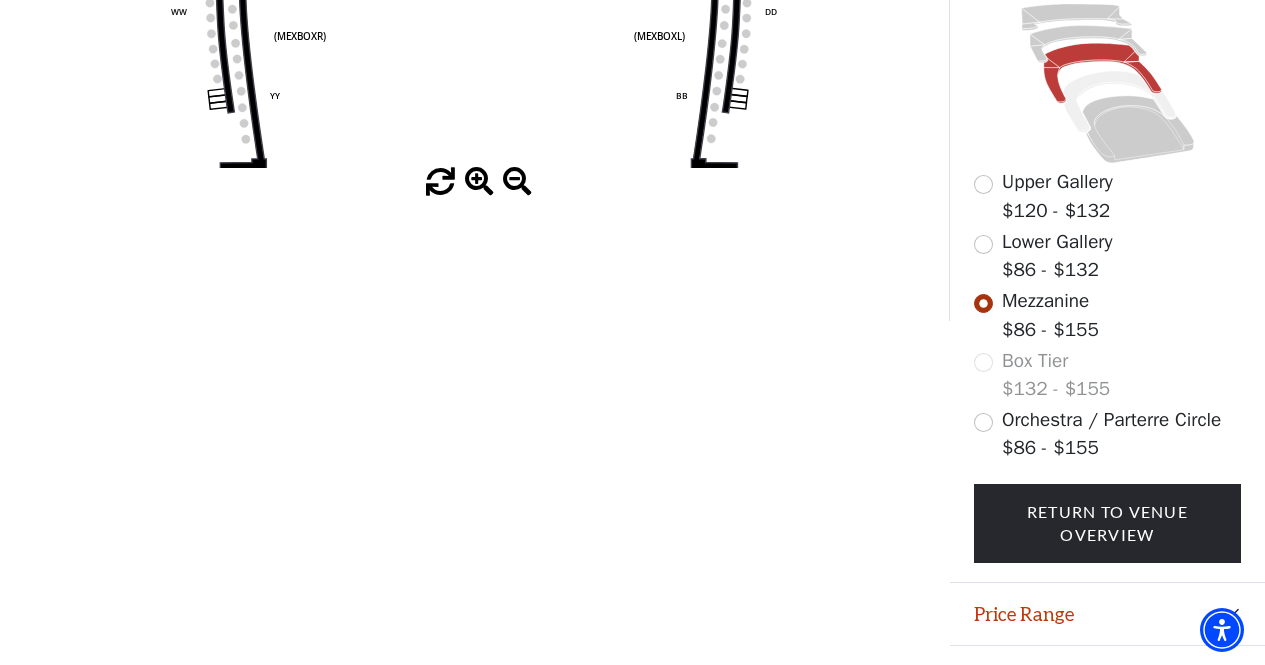 scroll, scrollTop: 519, scrollLeft: 0, axis: vertical 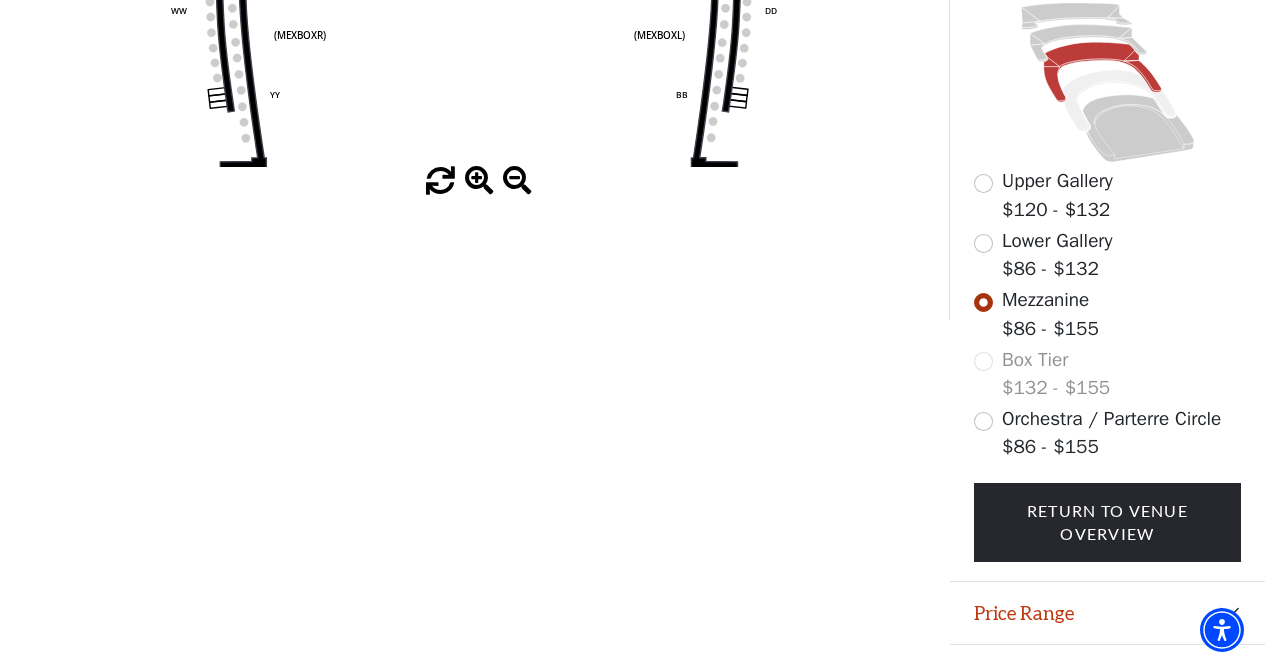 click on "Orchestra / Parterre Circle" at bounding box center (1111, 419) 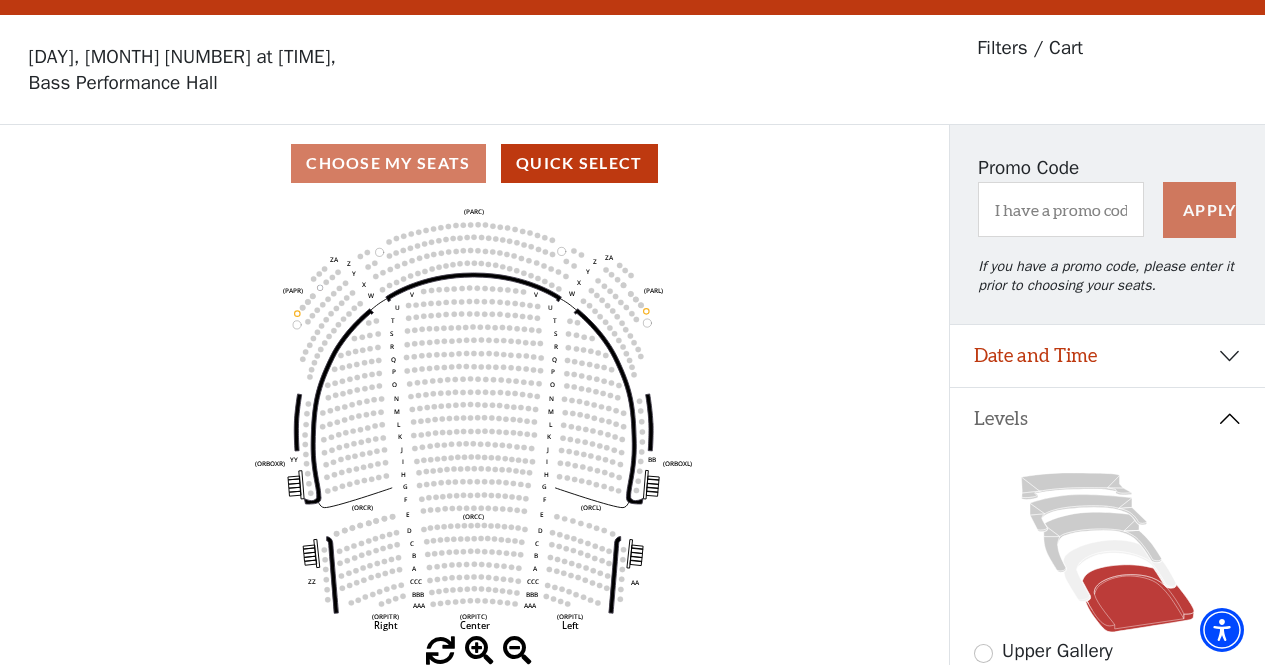 scroll, scrollTop: 92, scrollLeft: 0, axis: vertical 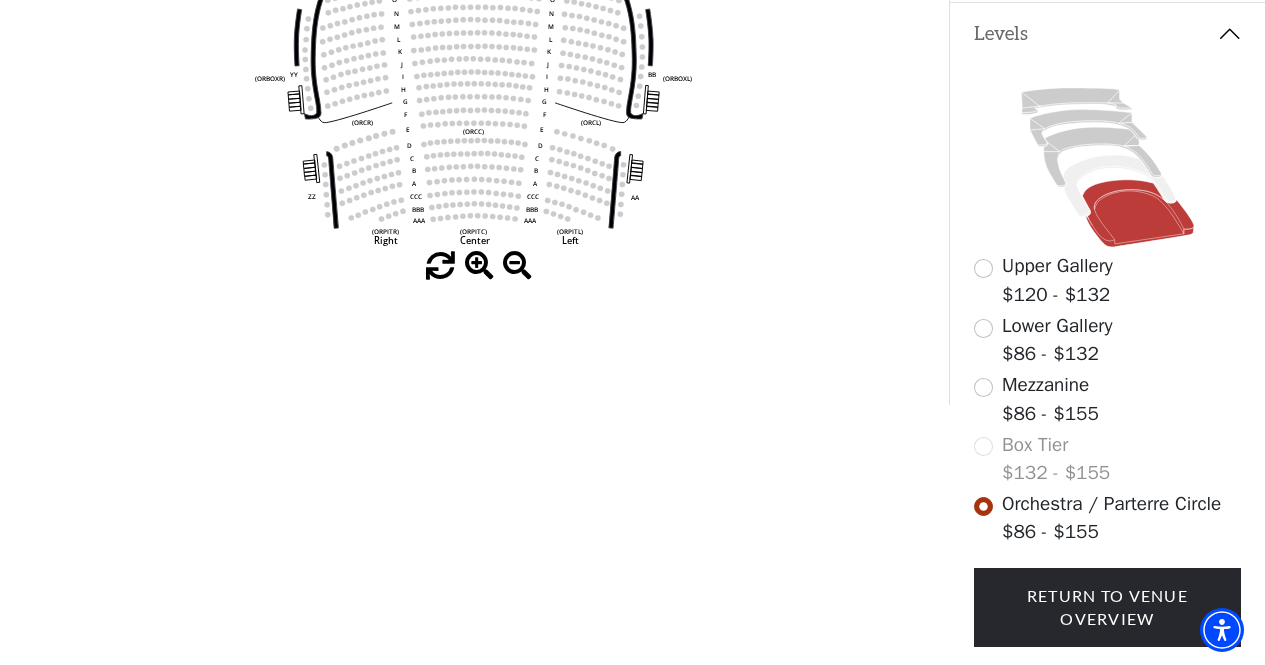 click on "Lower Gallery $86 - $132" at bounding box center (1057, 340) 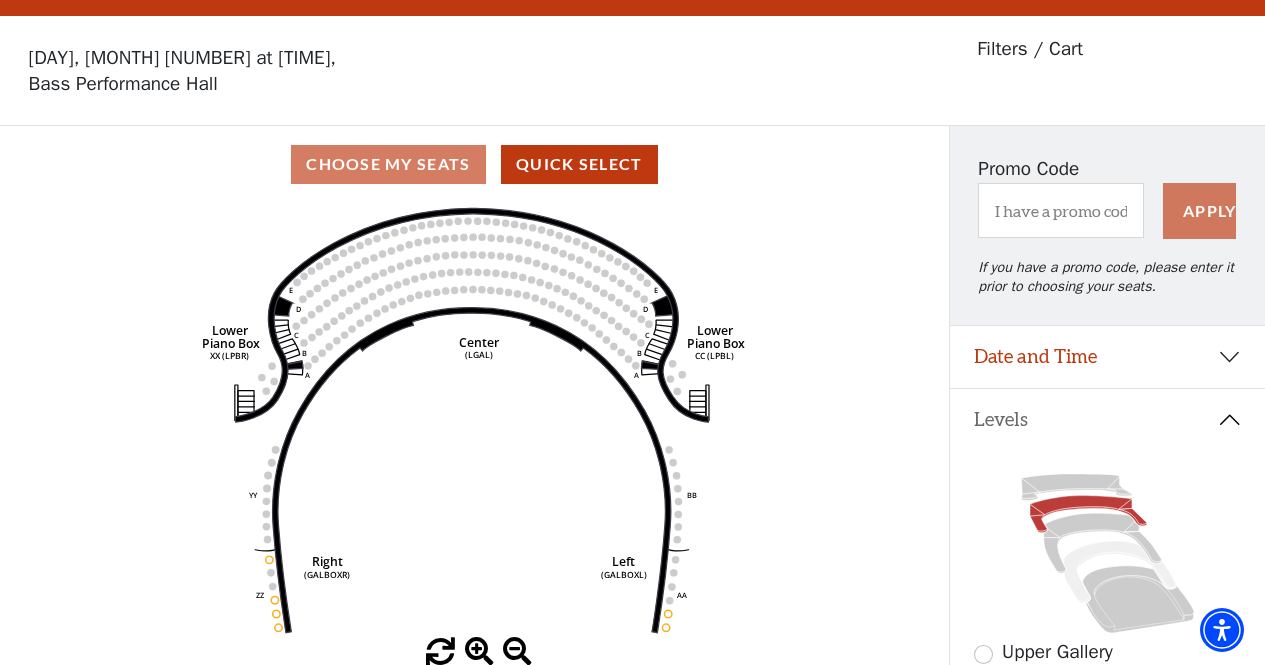 scroll, scrollTop: 92, scrollLeft: 0, axis: vertical 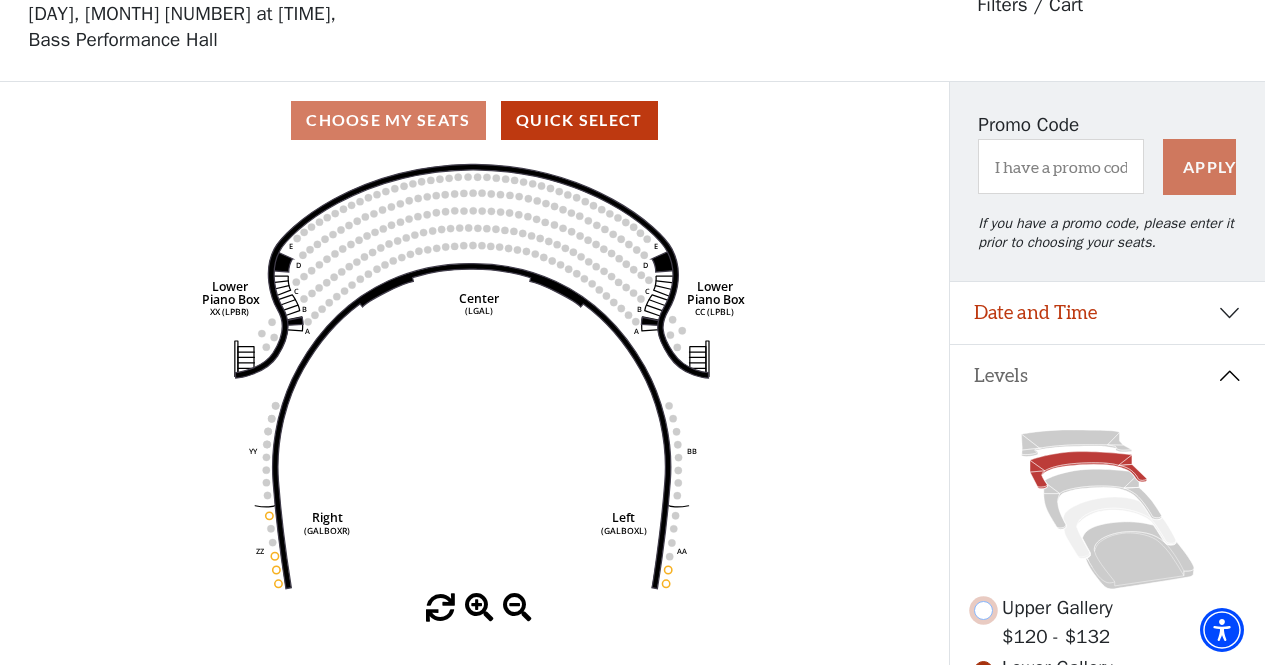 click at bounding box center (983, 610) 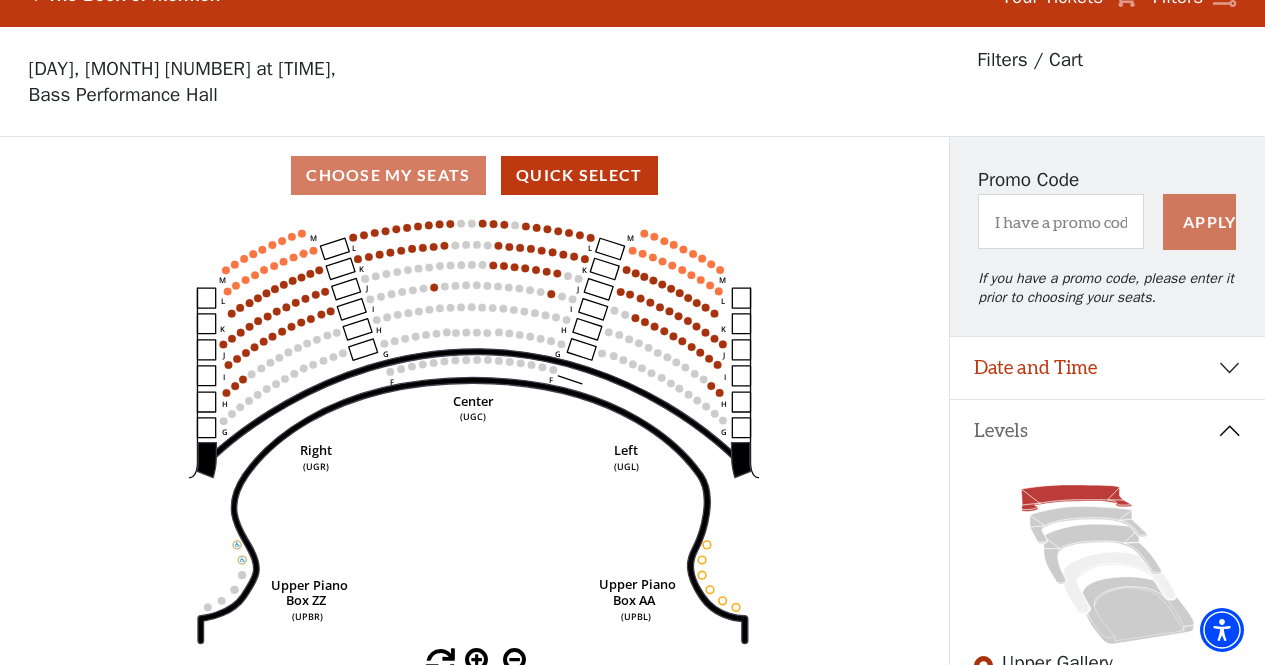scroll, scrollTop: 92, scrollLeft: 0, axis: vertical 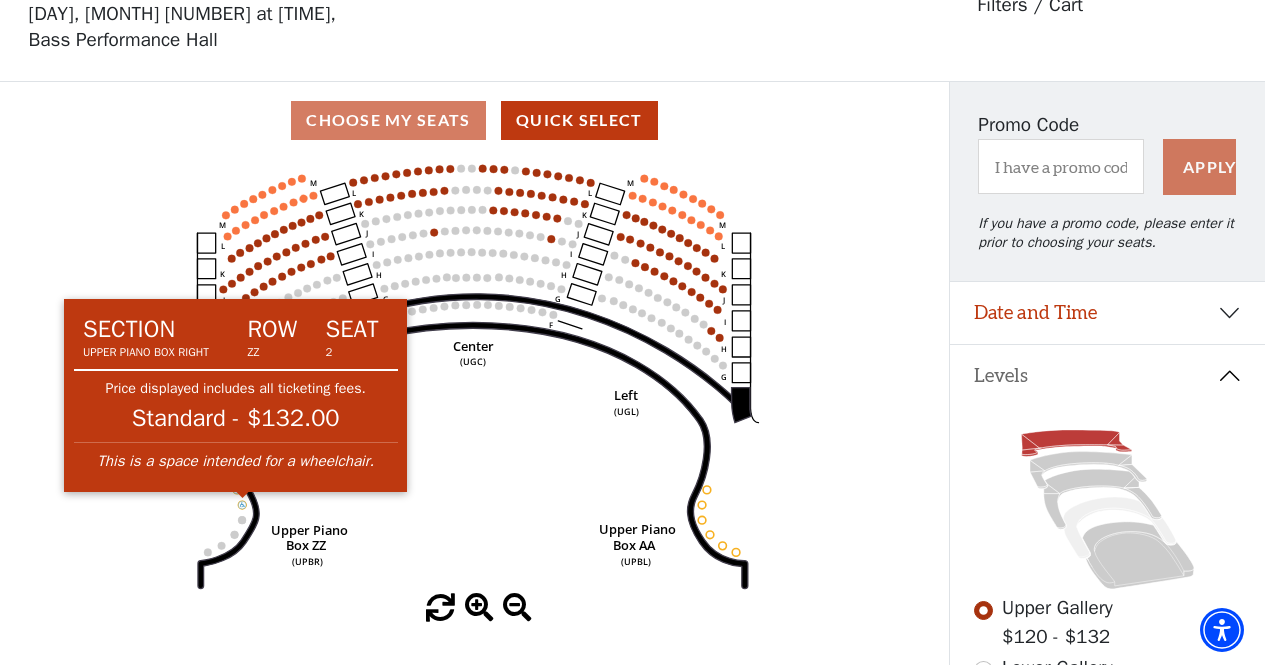 click 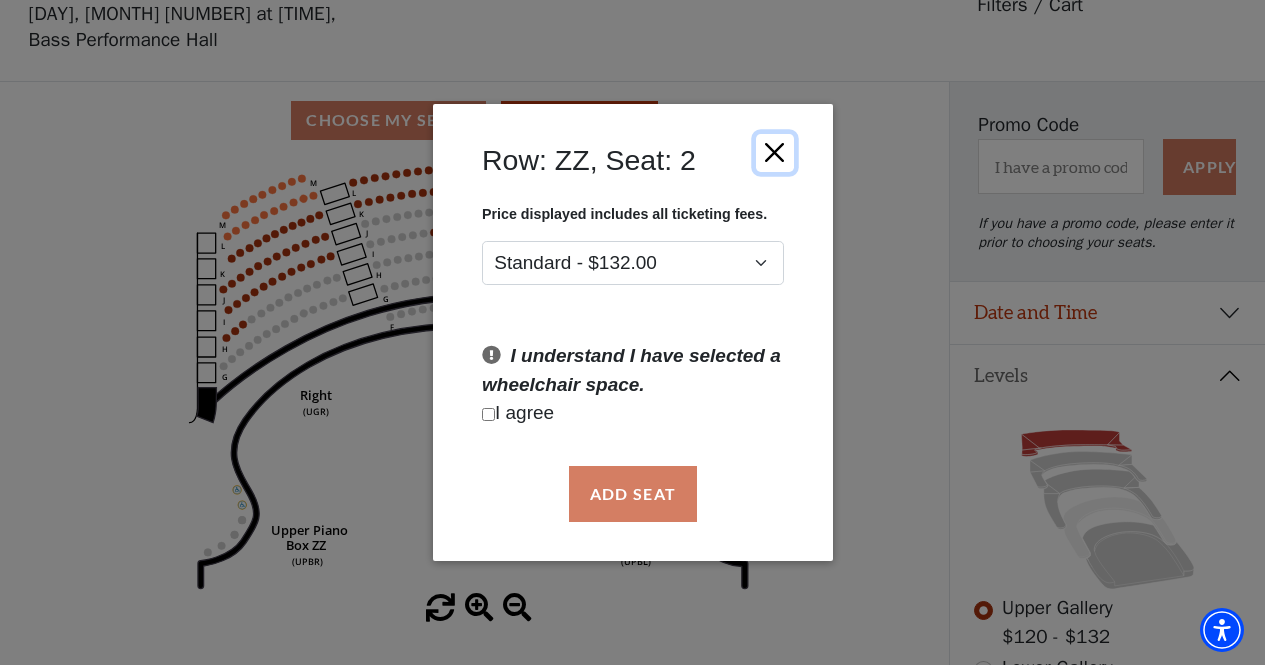 click at bounding box center [774, 152] 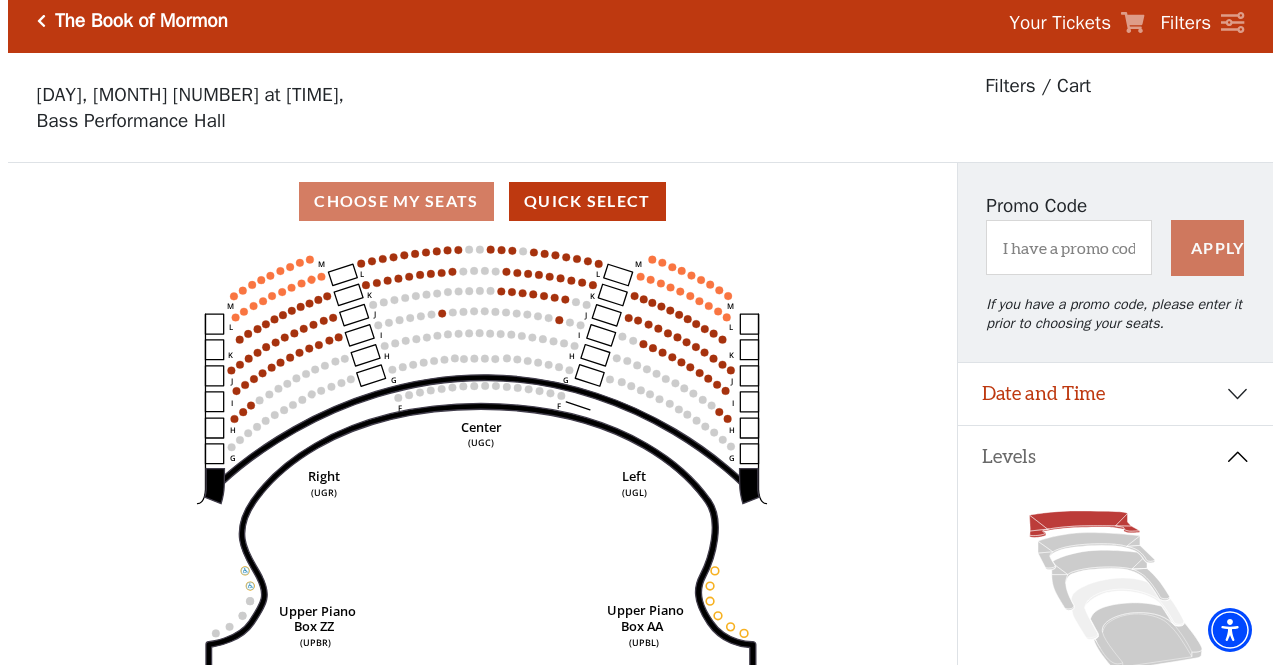 scroll, scrollTop: 0, scrollLeft: 0, axis: both 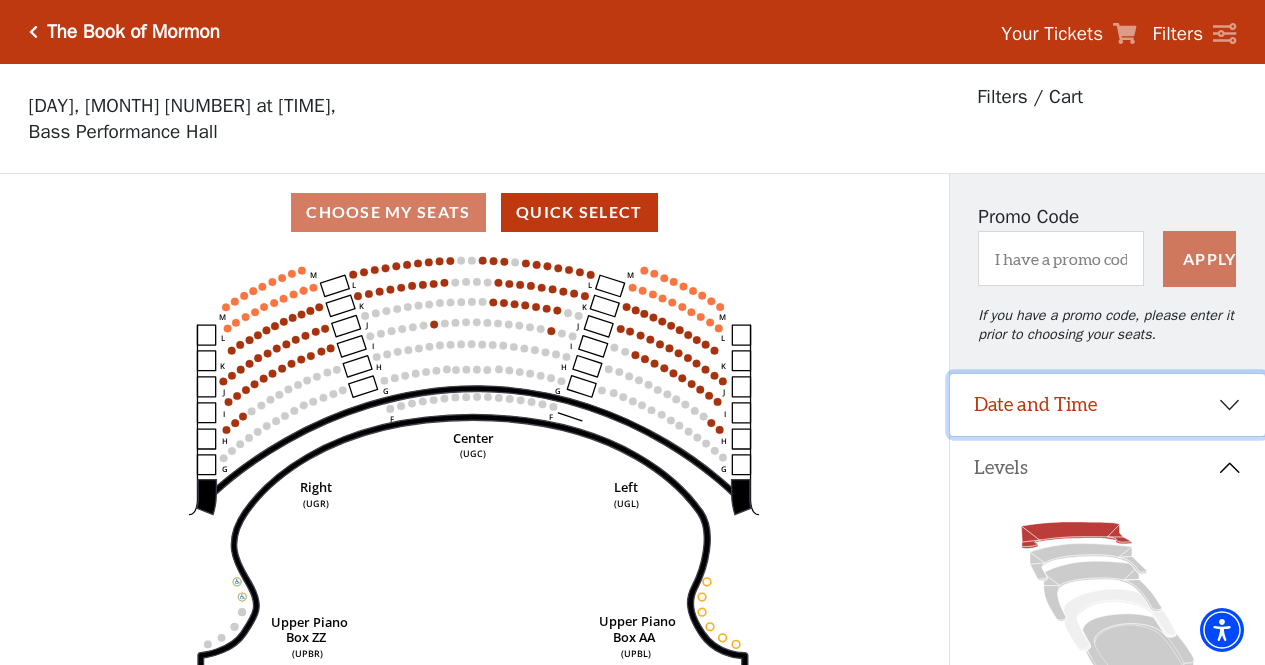 click on "Date and Time" at bounding box center (1107, 405) 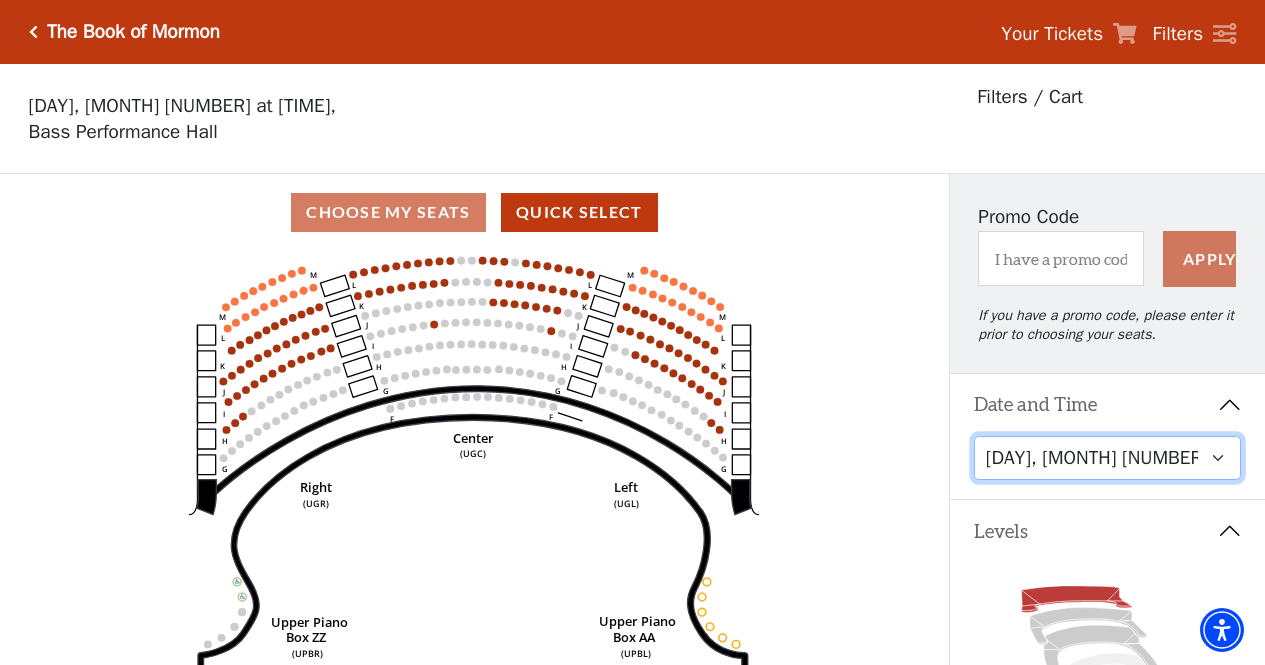 click on "[DAY], [MONTH] [NUMBER] at [TIME] [DAY], [MONTH] [NUMBER] at [TIME] [DAY], [MONTH] [NUMBER] at [TIME] [DAY], [MONTH] [NUMBER] at [TIME] [DAY], [MONTH] [NUMBER] at [TIME]" at bounding box center (1108, 458) 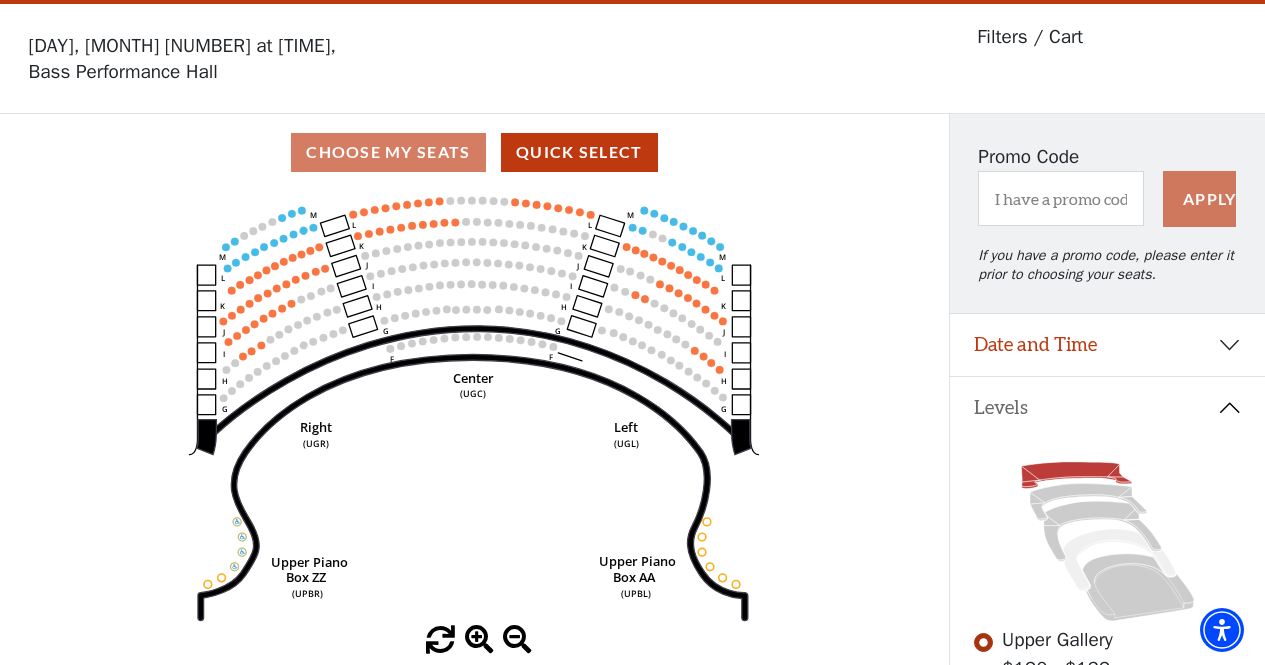 scroll, scrollTop: 92, scrollLeft: 0, axis: vertical 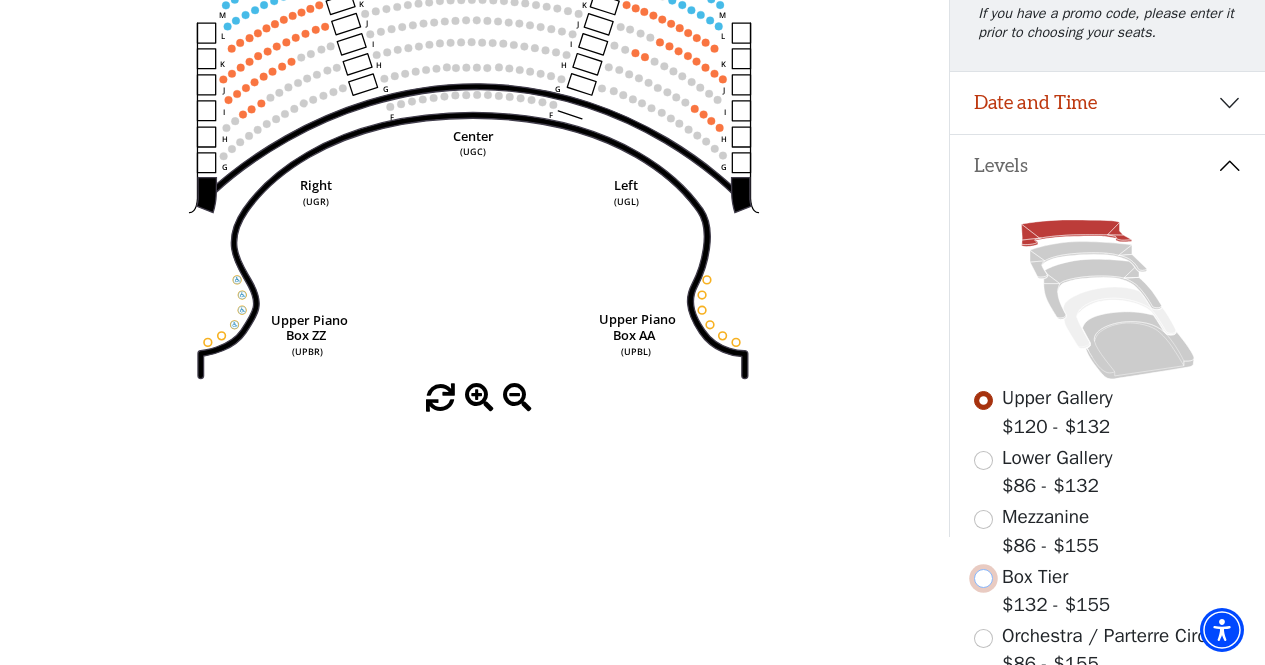click at bounding box center [983, 578] 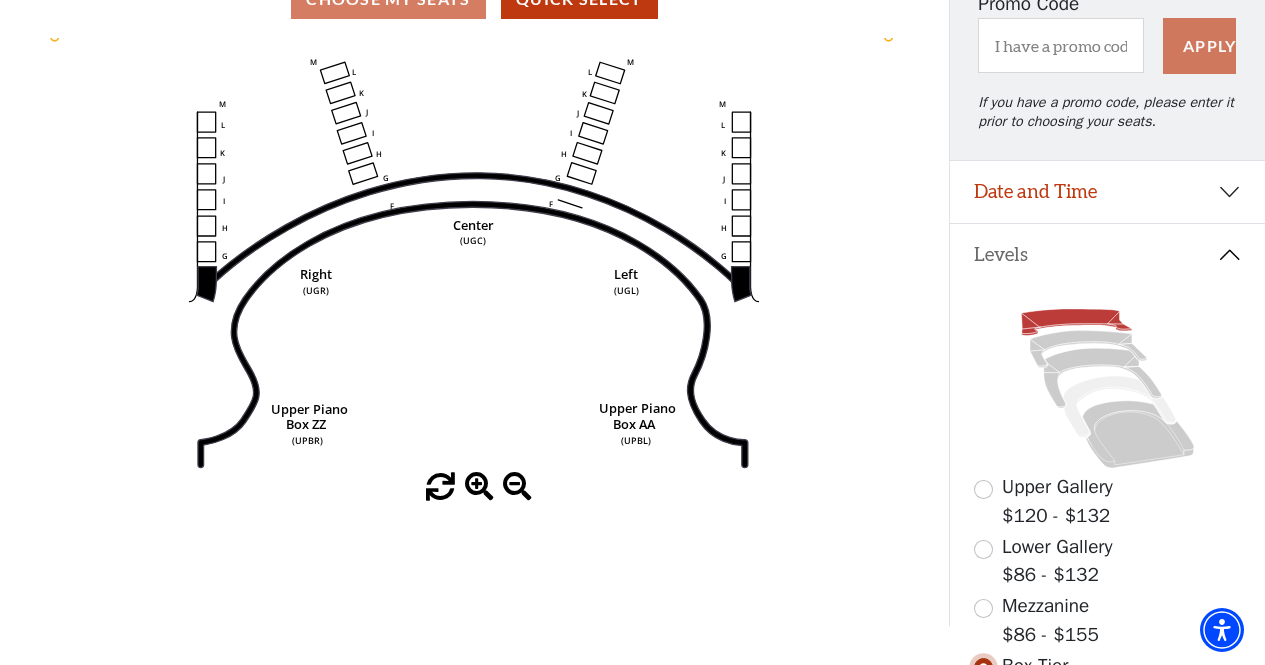 scroll, scrollTop: 215, scrollLeft: 0, axis: vertical 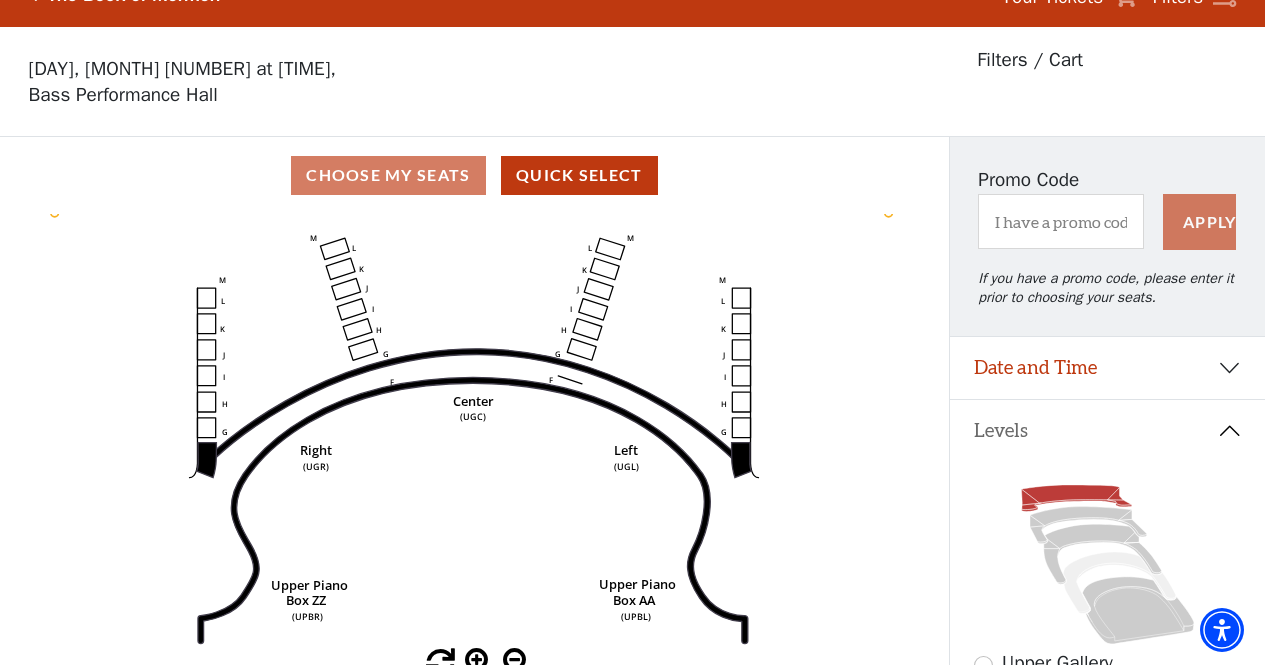 click on "Choose My Seats
Quick Select" at bounding box center [474, 175] 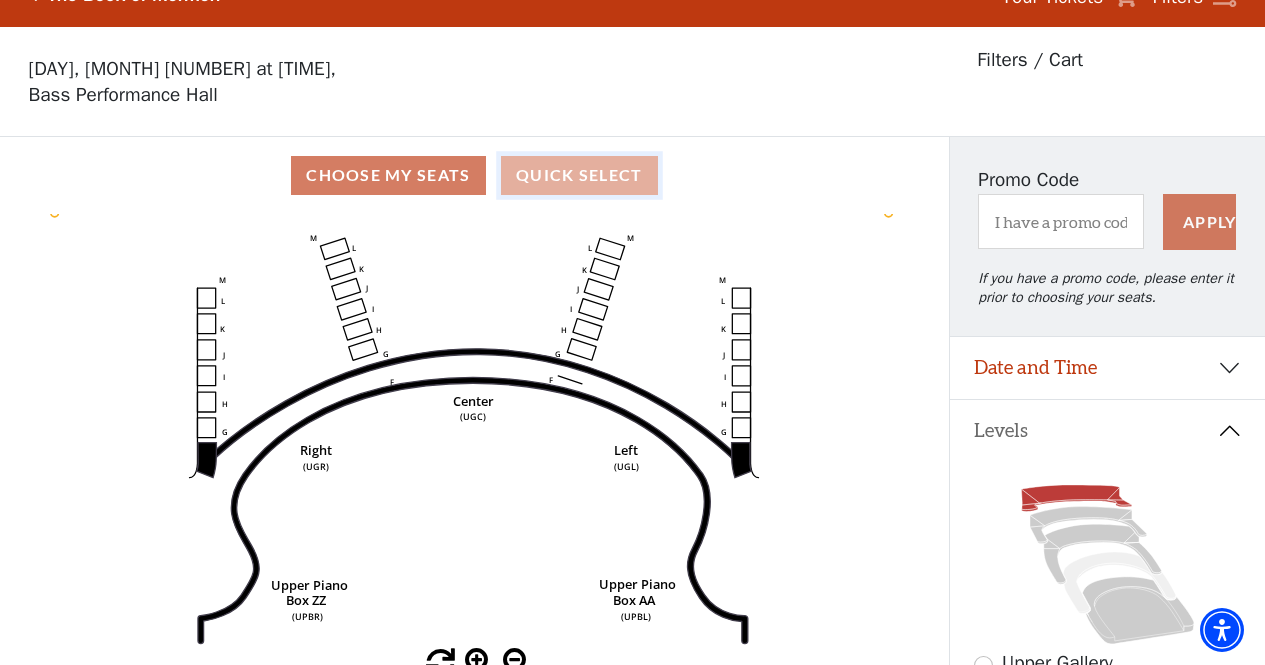 click on "Quick Select" at bounding box center (579, 175) 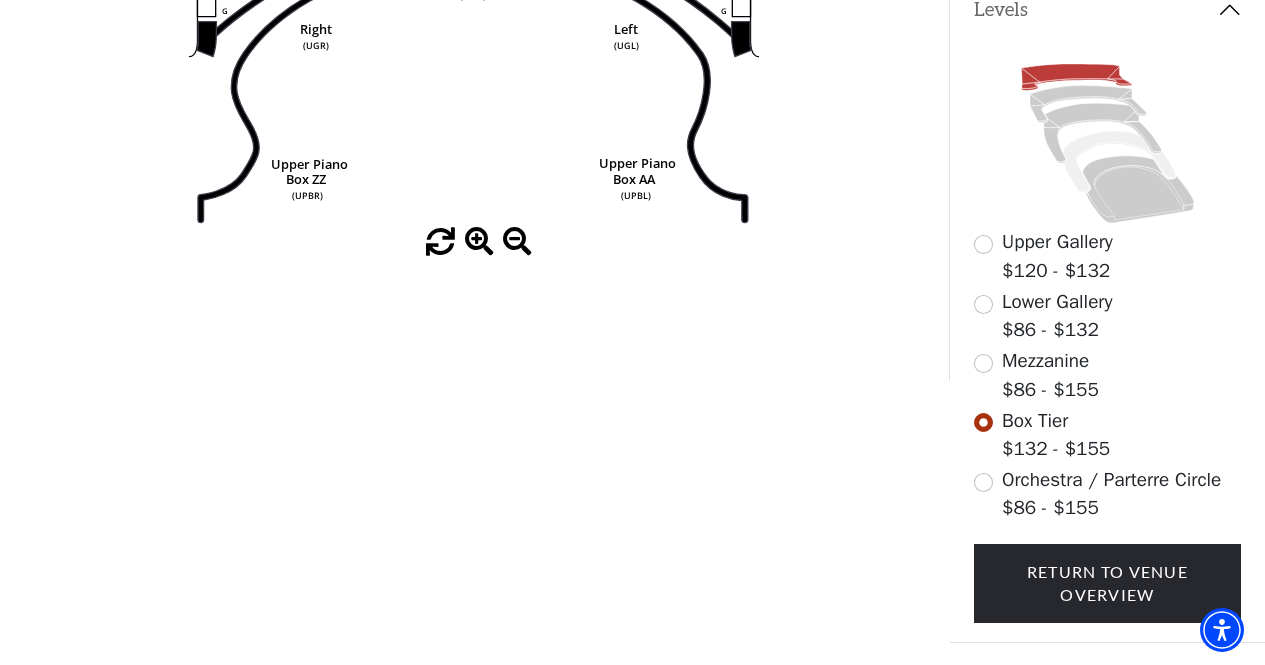 scroll, scrollTop: 494, scrollLeft: 0, axis: vertical 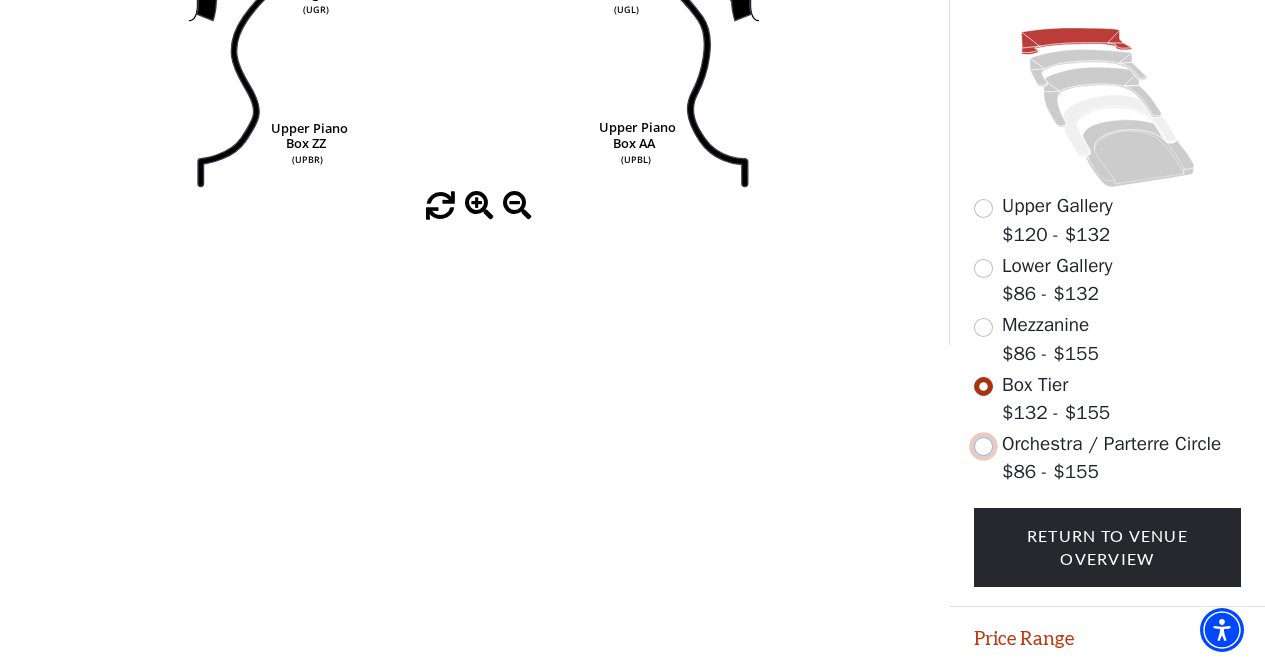 click at bounding box center (983, 446) 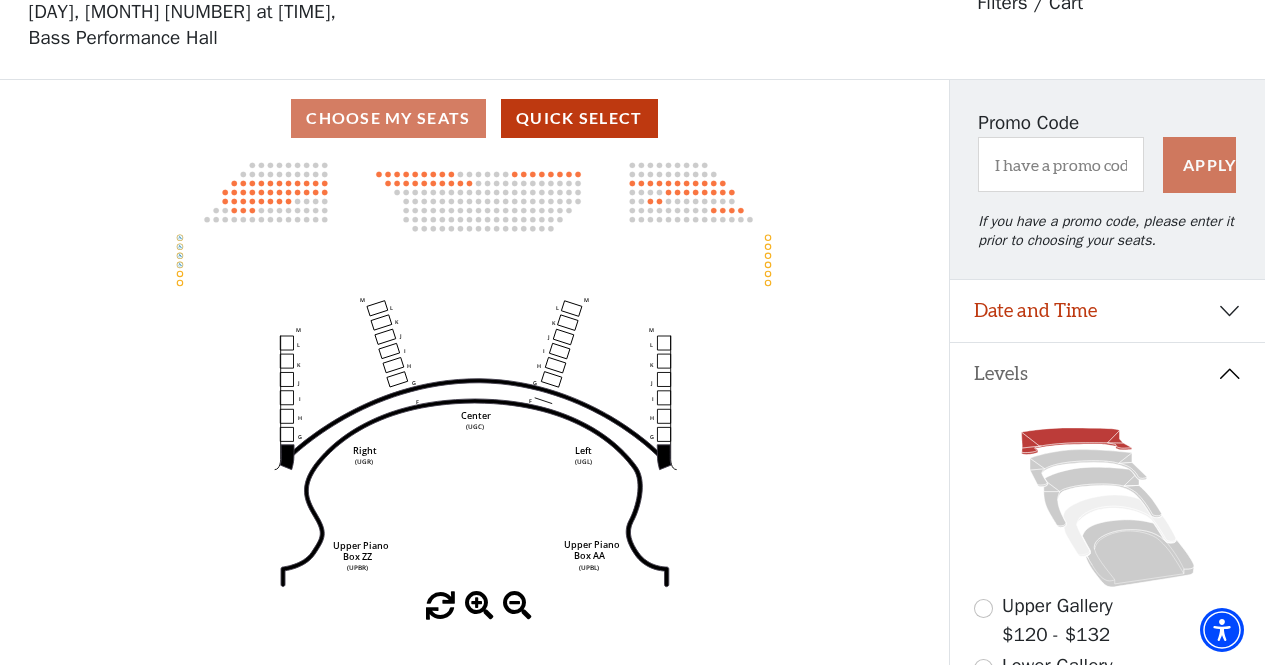click 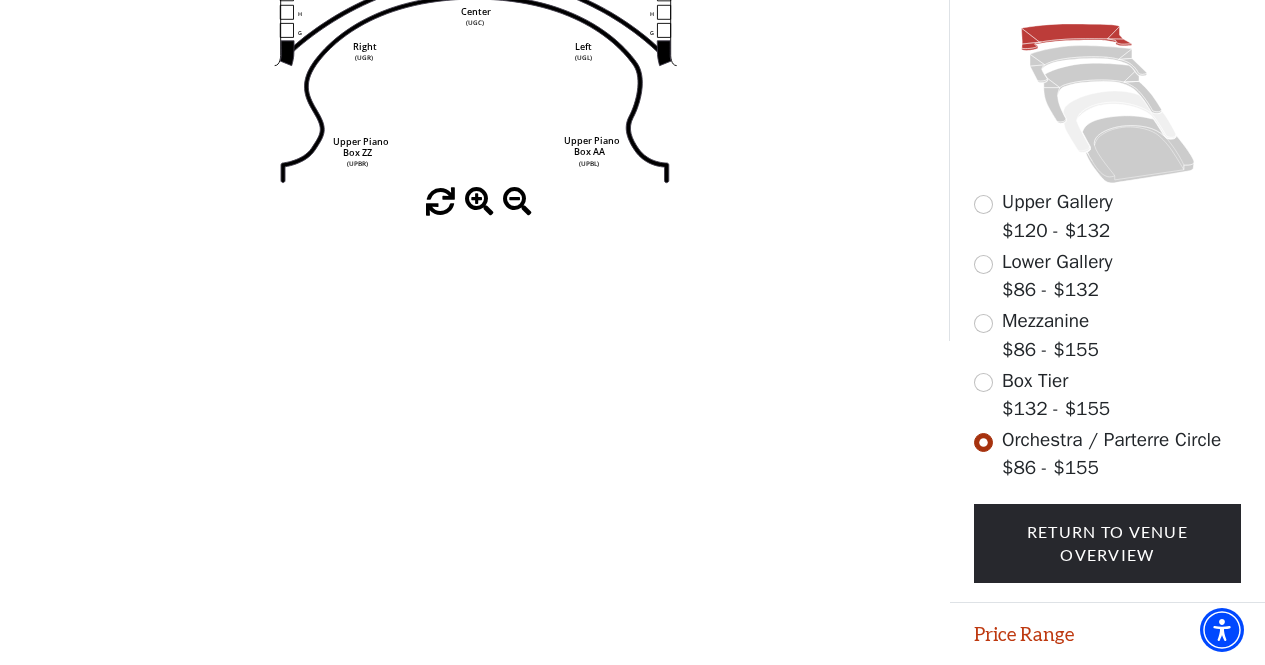 scroll, scrollTop: 504, scrollLeft: 0, axis: vertical 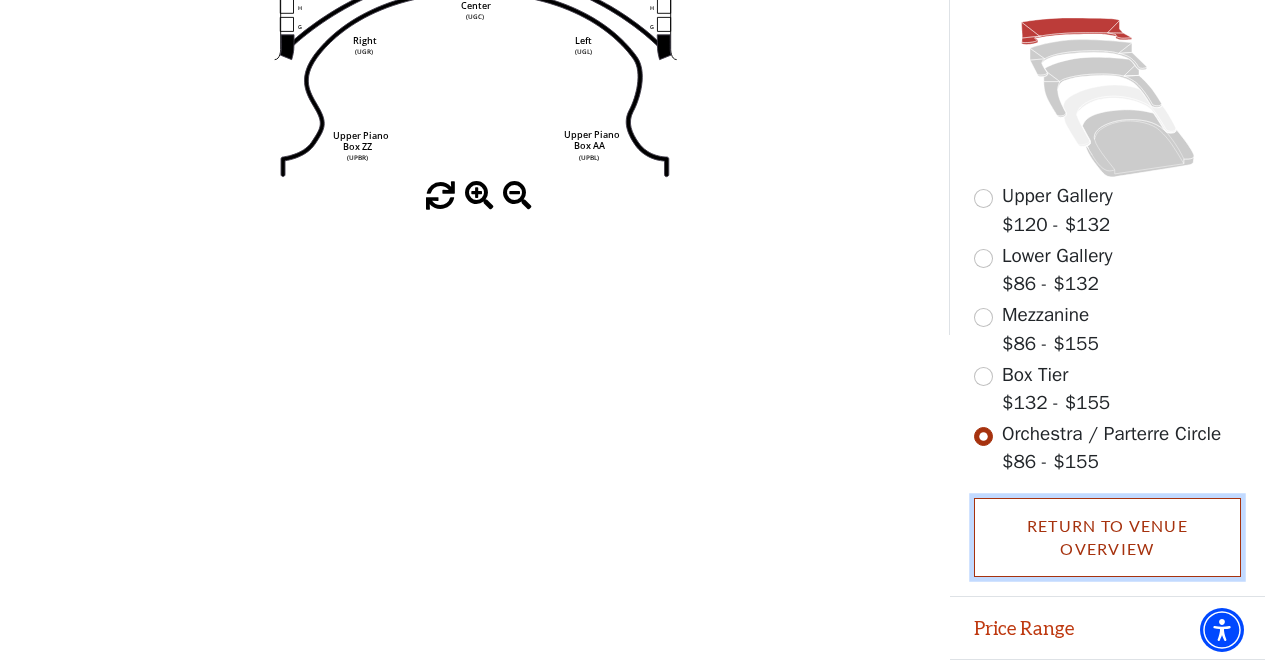 click on "Return To Venue Overview" at bounding box center [1108, 537] 